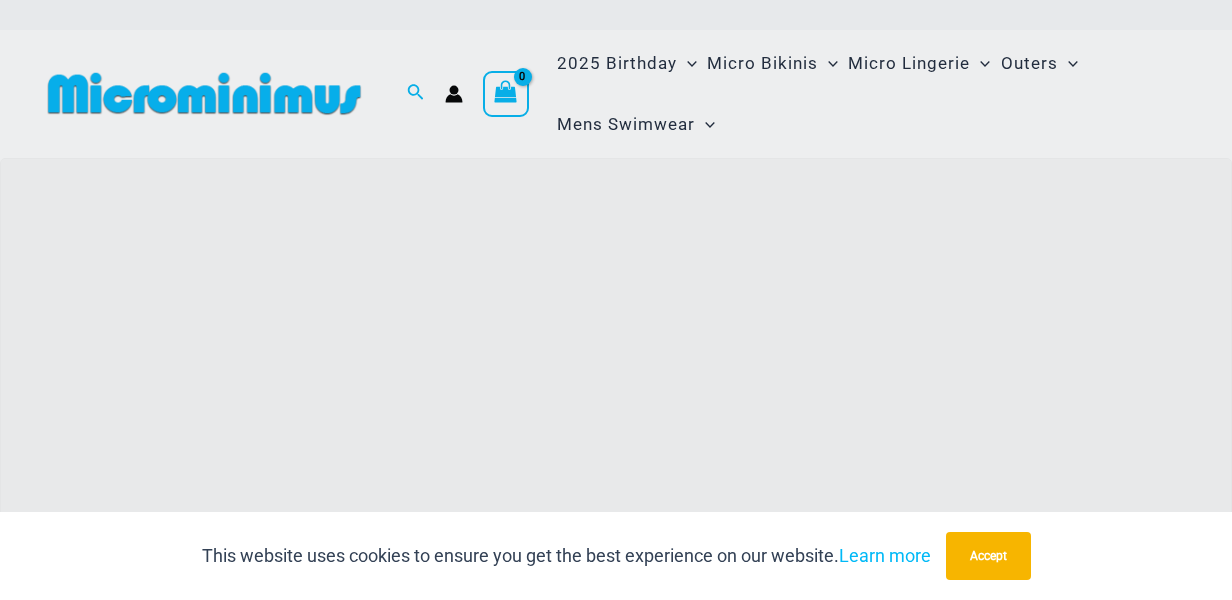 scroll, scrollTop: 0, scrollLeft: 0, axis: both 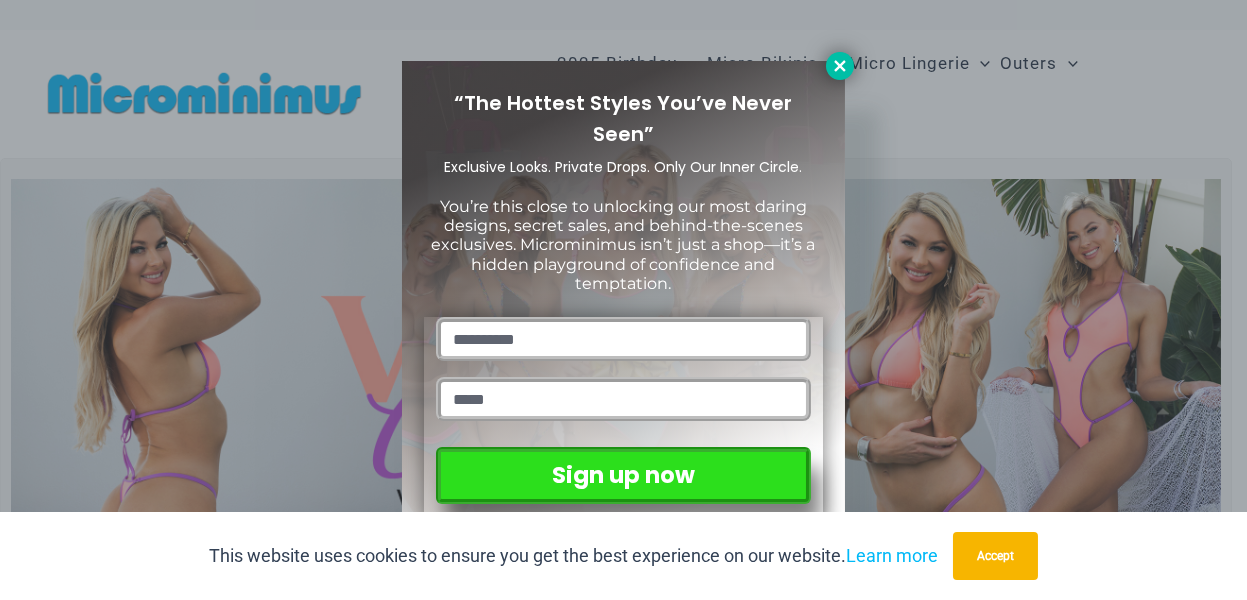 click 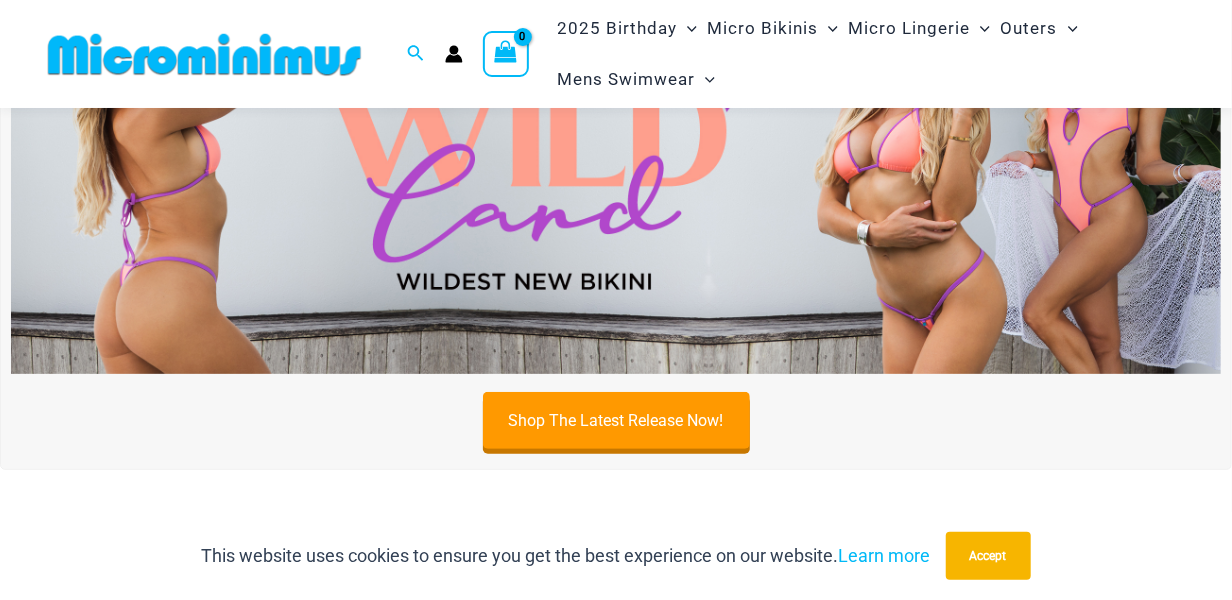 scroll, scrollTop: 214, scrollLeft: 0, axis: vertical 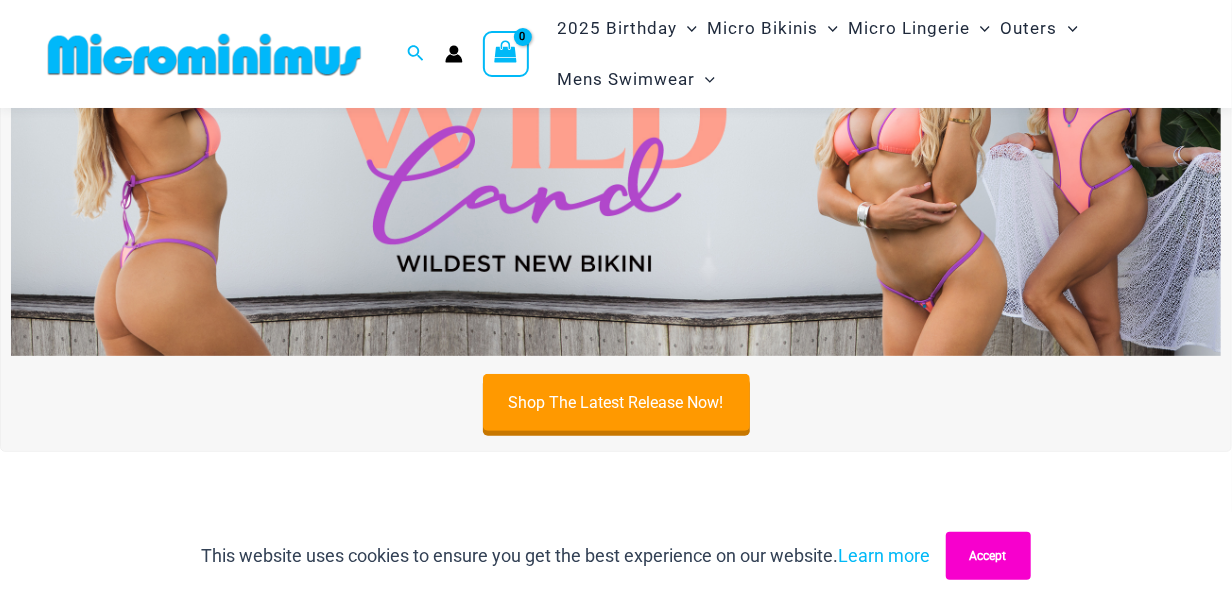 click on "Accept" at bounding box center (988, 556) 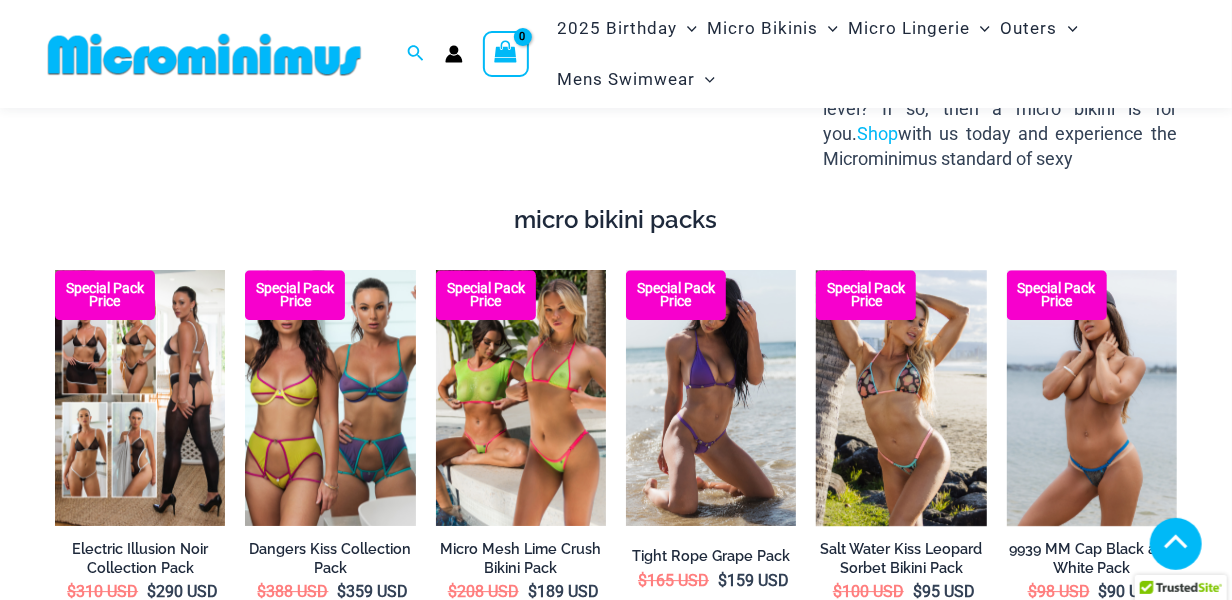 scroll, scrollTop: 2501, scrollLeft: 0, axis: vertical 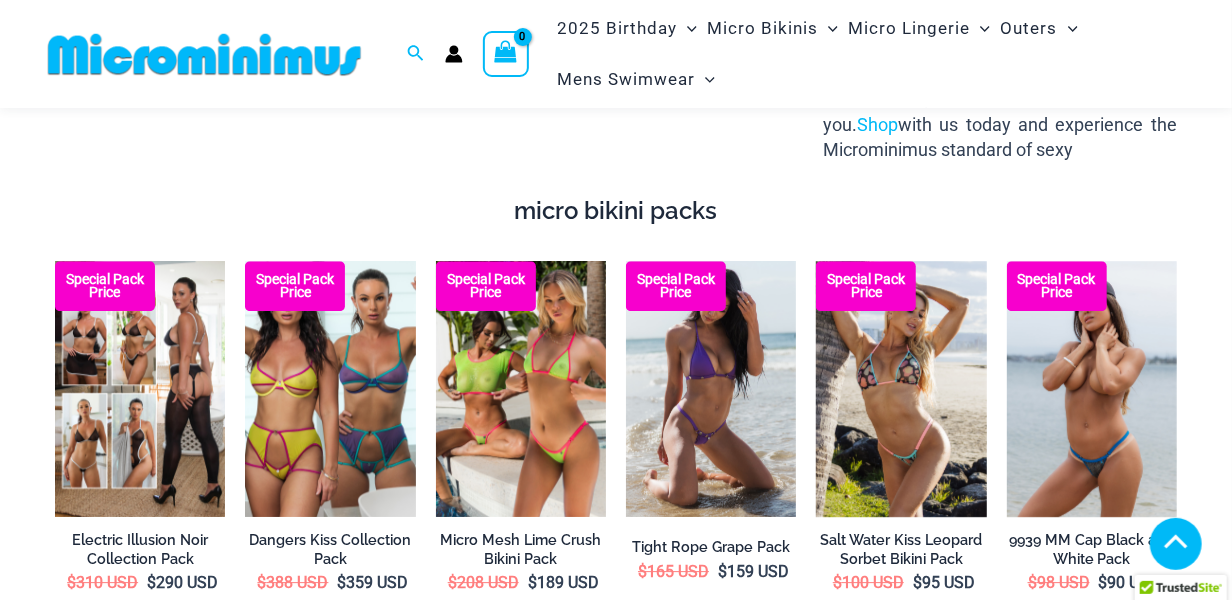 drag, startPoint x: 39, startPoint y: 69, endPoint x: 311, endPoint y: 64, distance: 272.04596 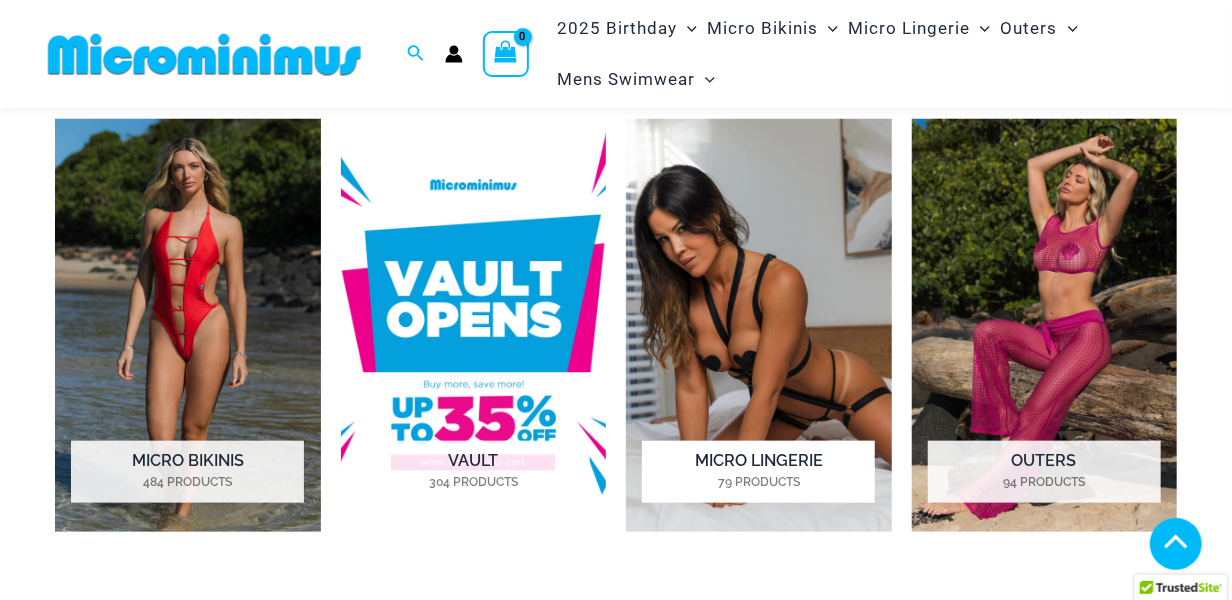 scroll, scrollTop: 834, scrollLeft: 0, axis: vertical 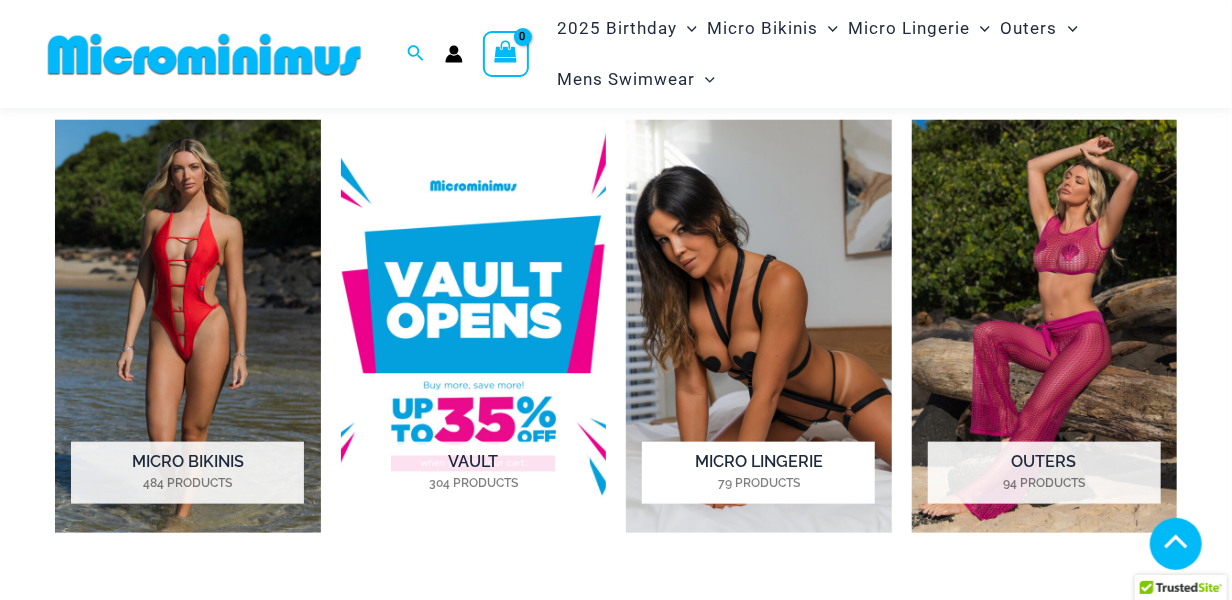 click on "Micro Lingerie 79 Products" at bounding box center [758, 473] 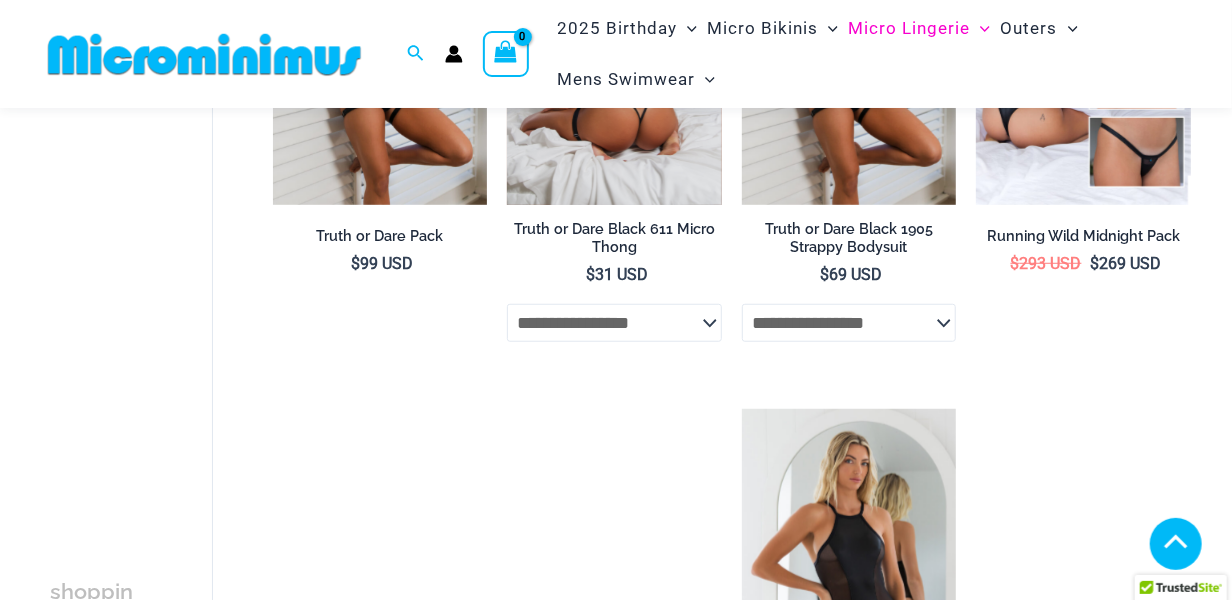 scroll, scrollTop: 555, scrollLeft: 0, axis: vertical 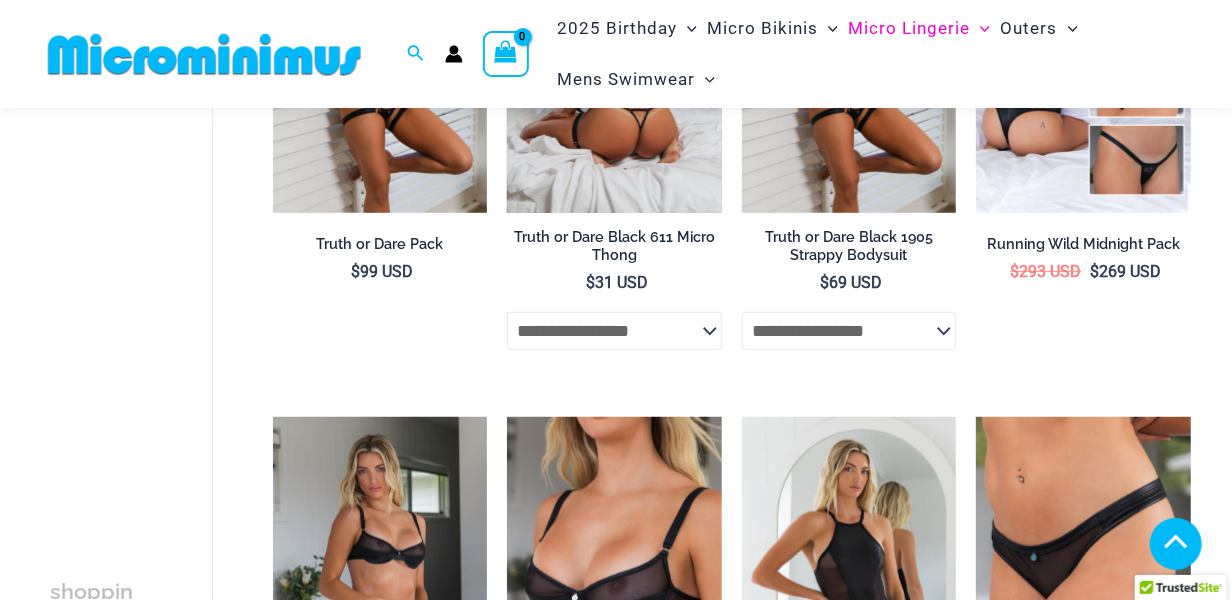 click on "**********" 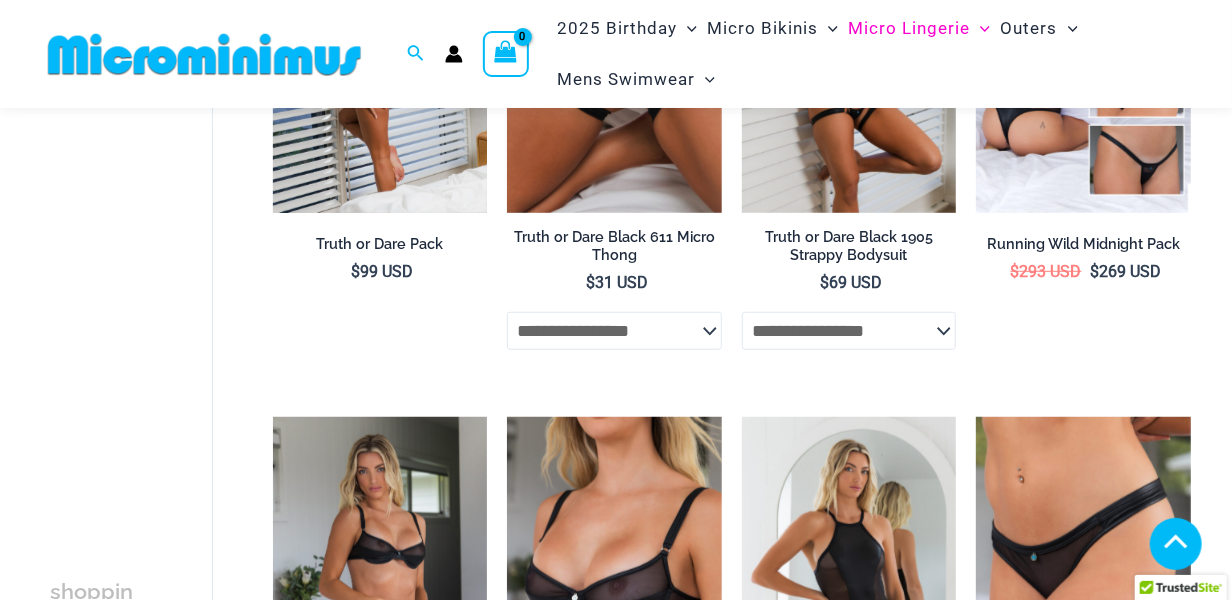 click on "Special Pack Price
Truth or Dare Pack
$ 99 USD" at bounding box center [380, 131] 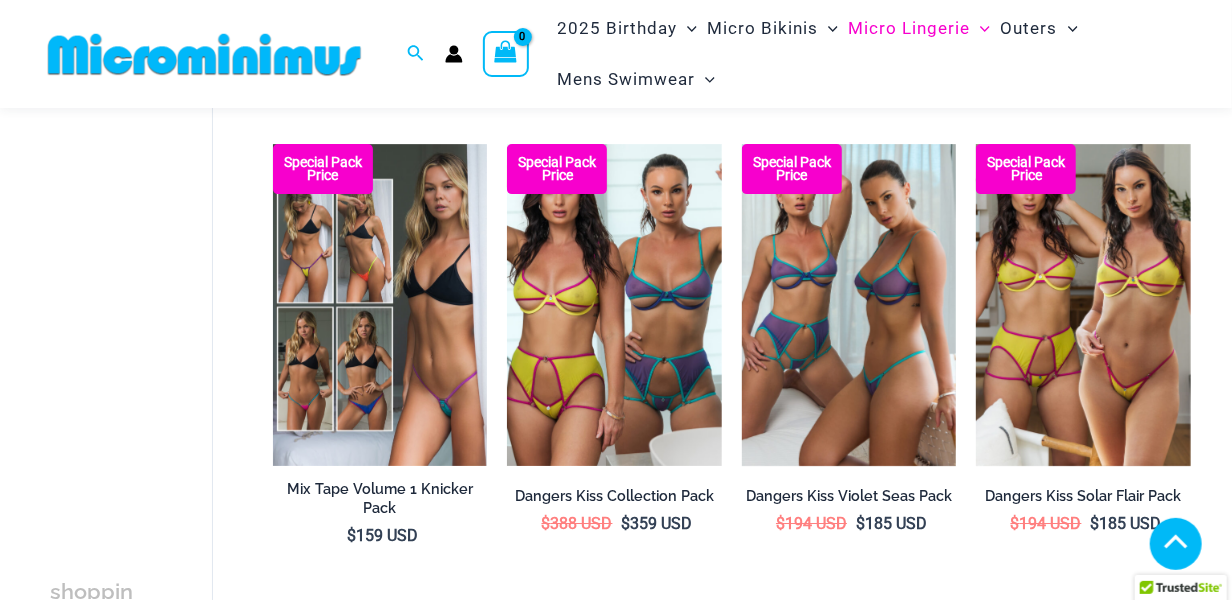 scroll, scrollTop: 2941, scrollLeft: 0, axis: vertical 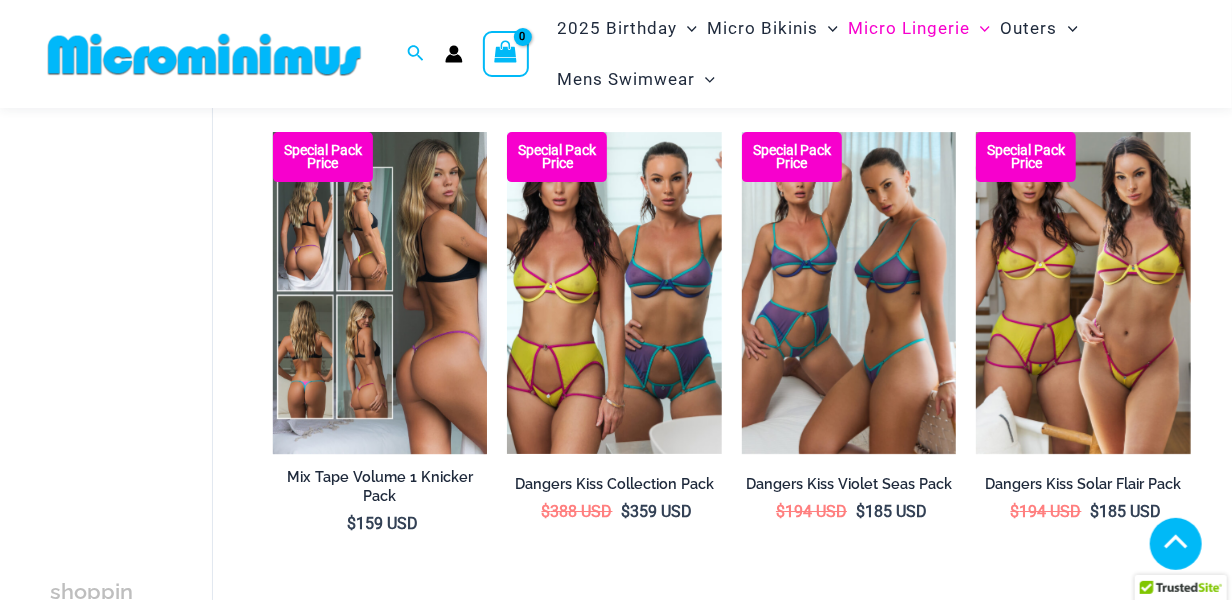 click at bounding box center [380, 293] 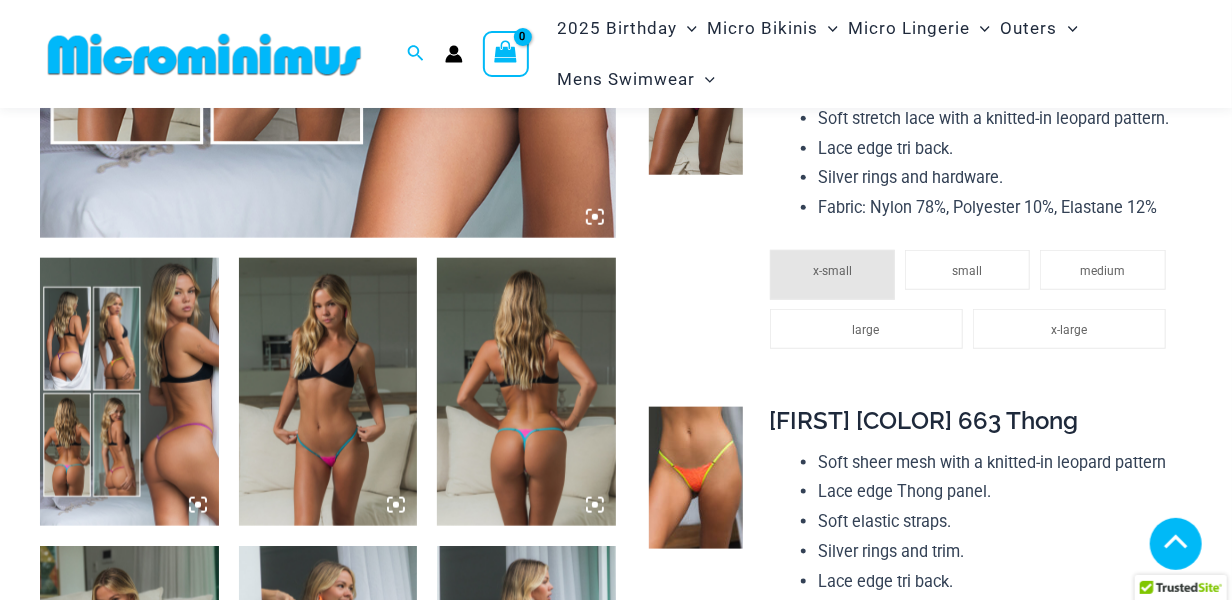 scroll, scrollTop: 947, scrollLeft: 0, axis: vertical 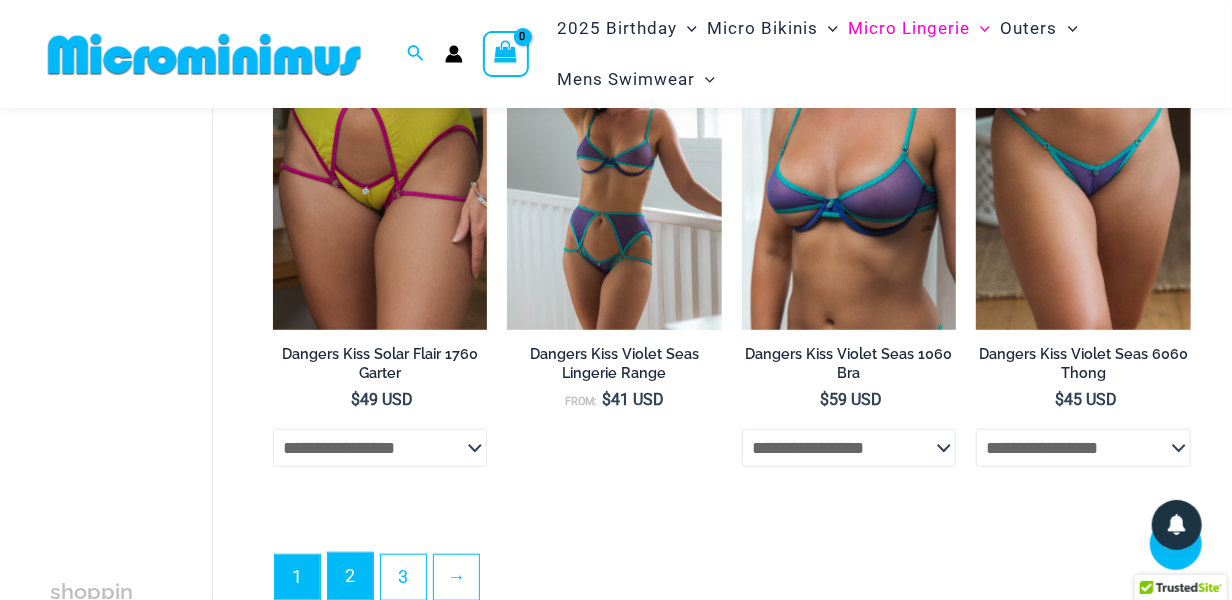 click on "2" at bounding box center [350, 576] 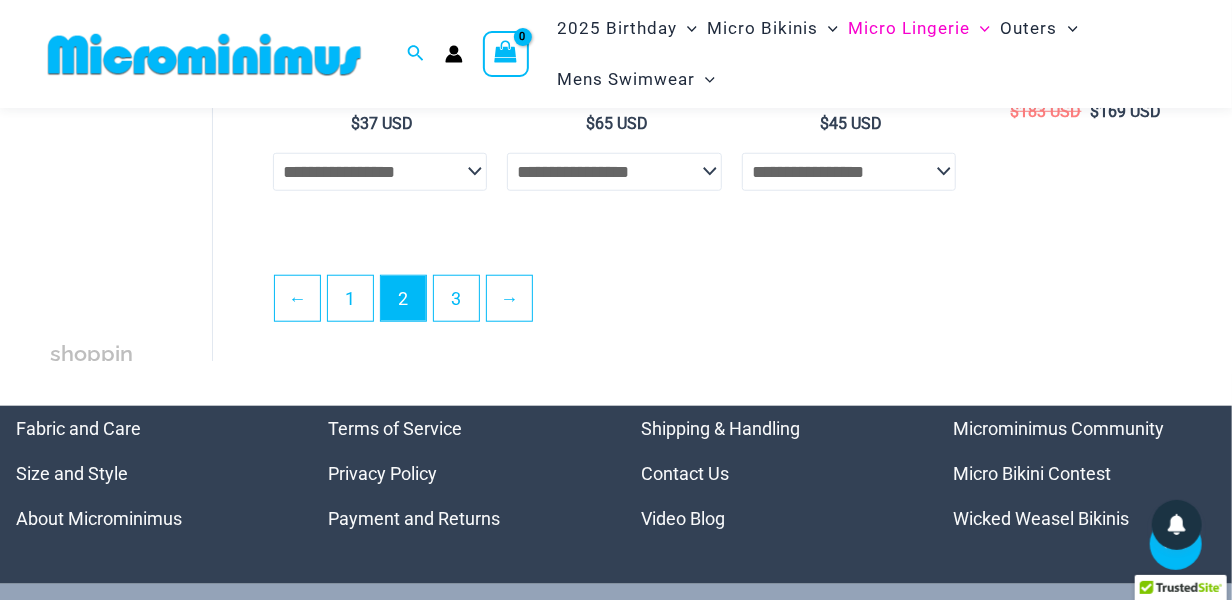 scroll, scrollTop: 4200, scrollLeft: 0, axis: vertical 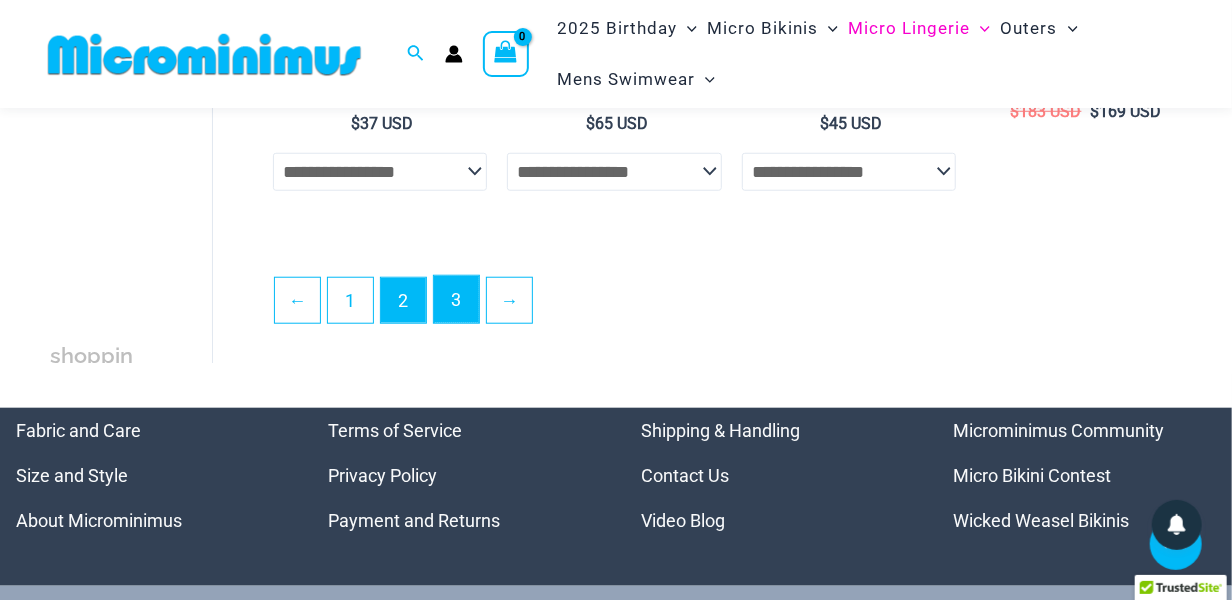 click on "3" at bounding box center (456, 299) 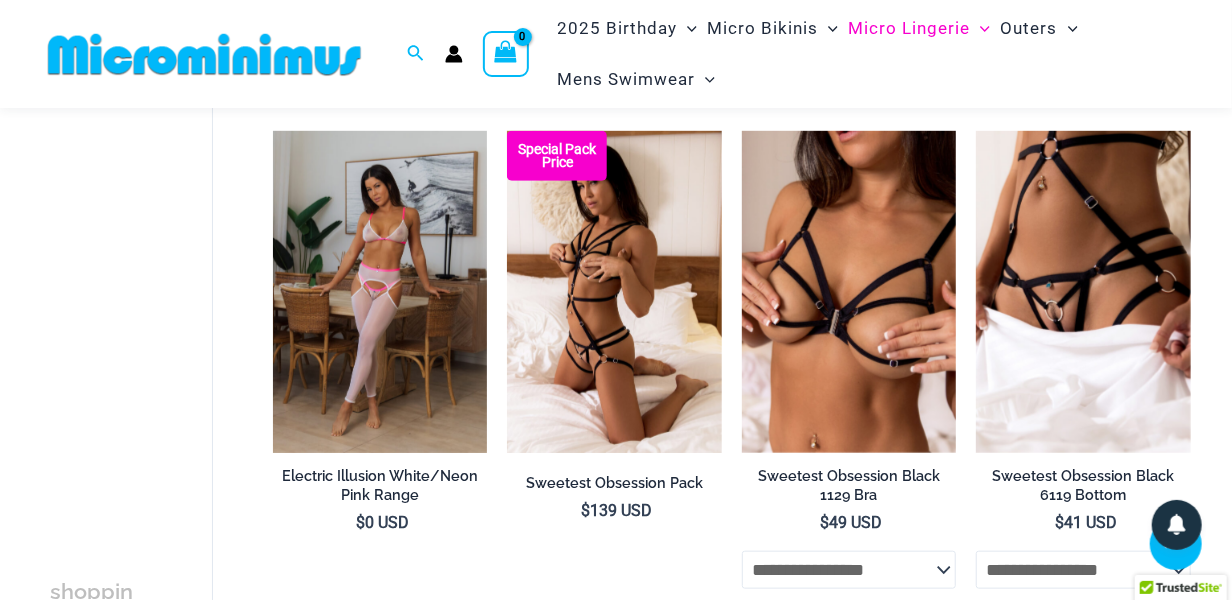 scroll, scrollTop: 640, scrollLeft: 0, axis: vertical 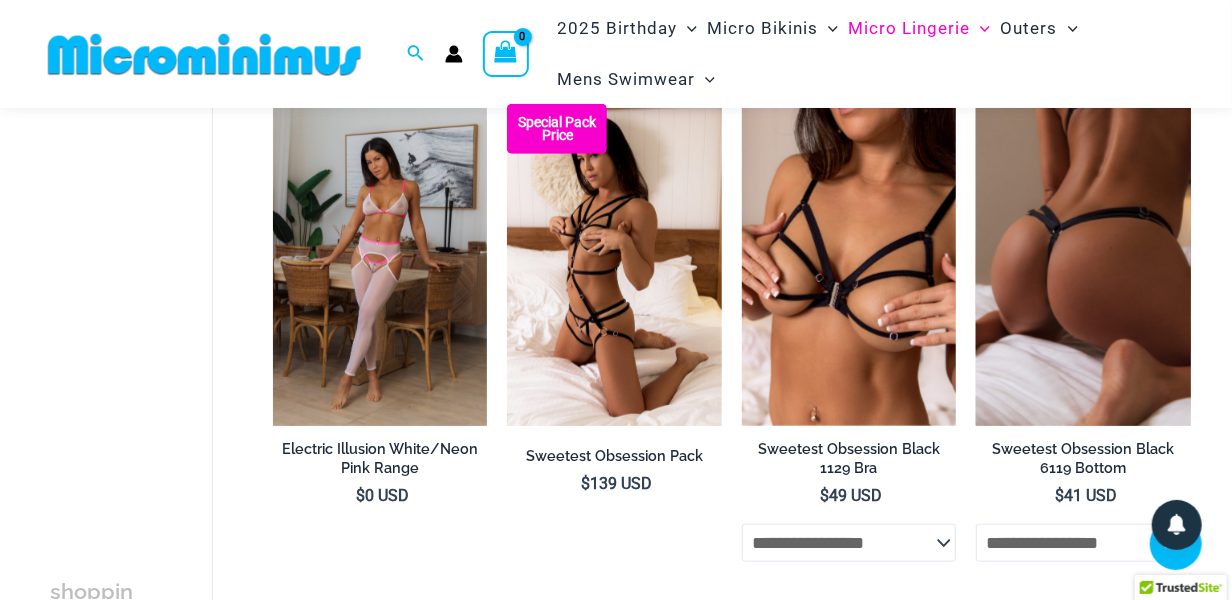 click at bounding box center [1083, 265] 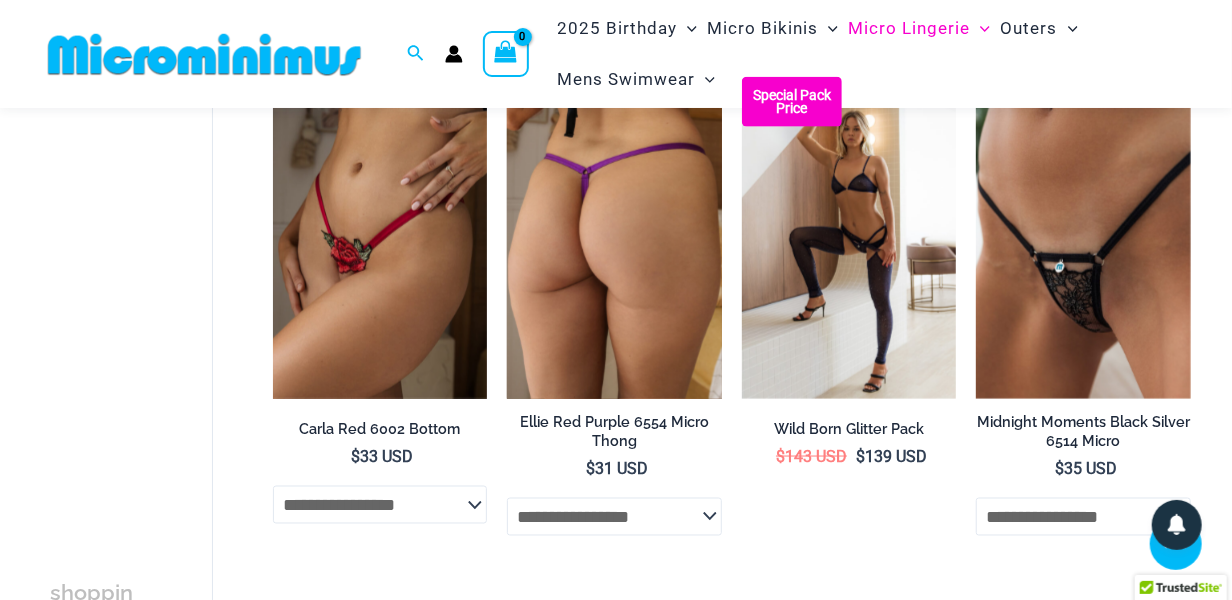 scroll, scrollTop: 1196, scrollLeft: 0, axis: vertical 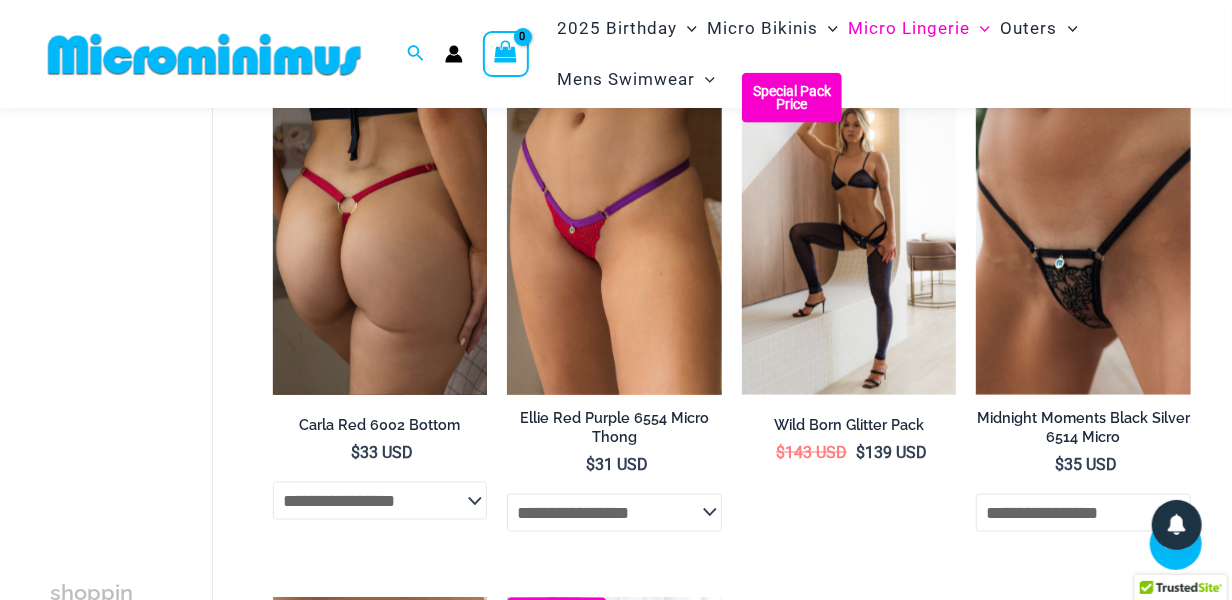 click at bounding box center [380, 234] 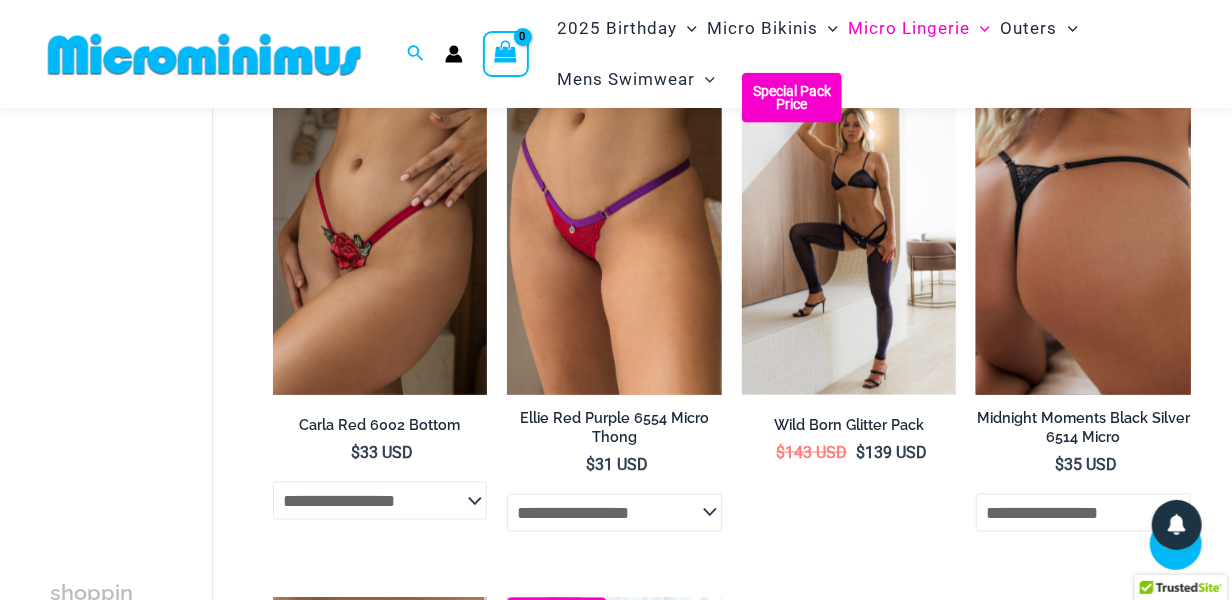 click at bounding box center (1083, 234) 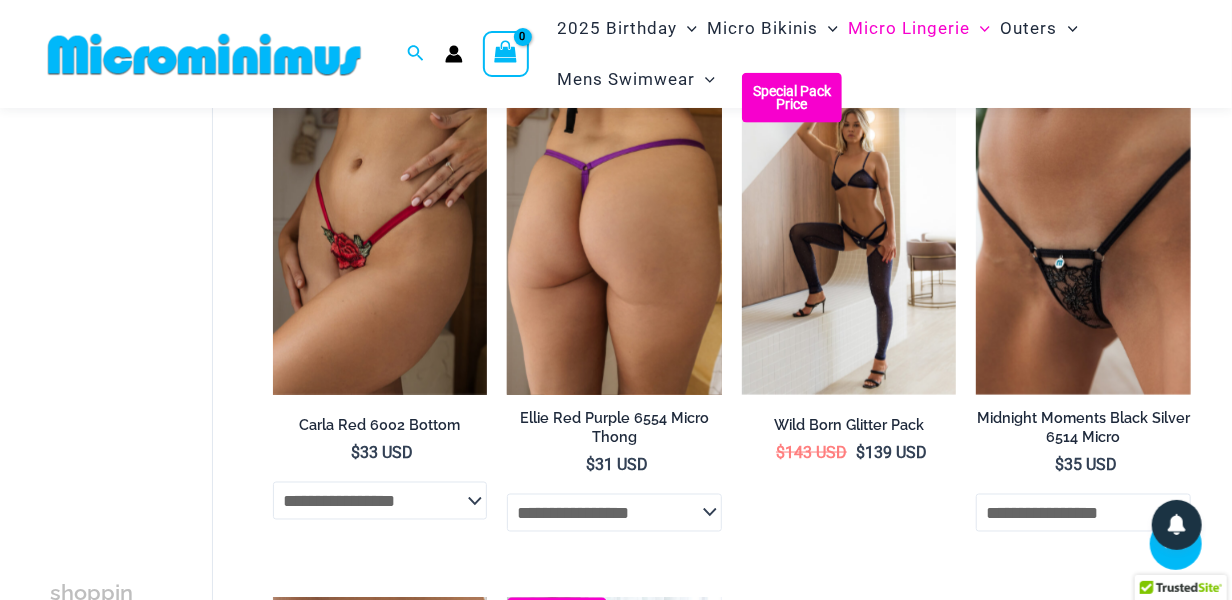 click at bounding box center (614, 234) 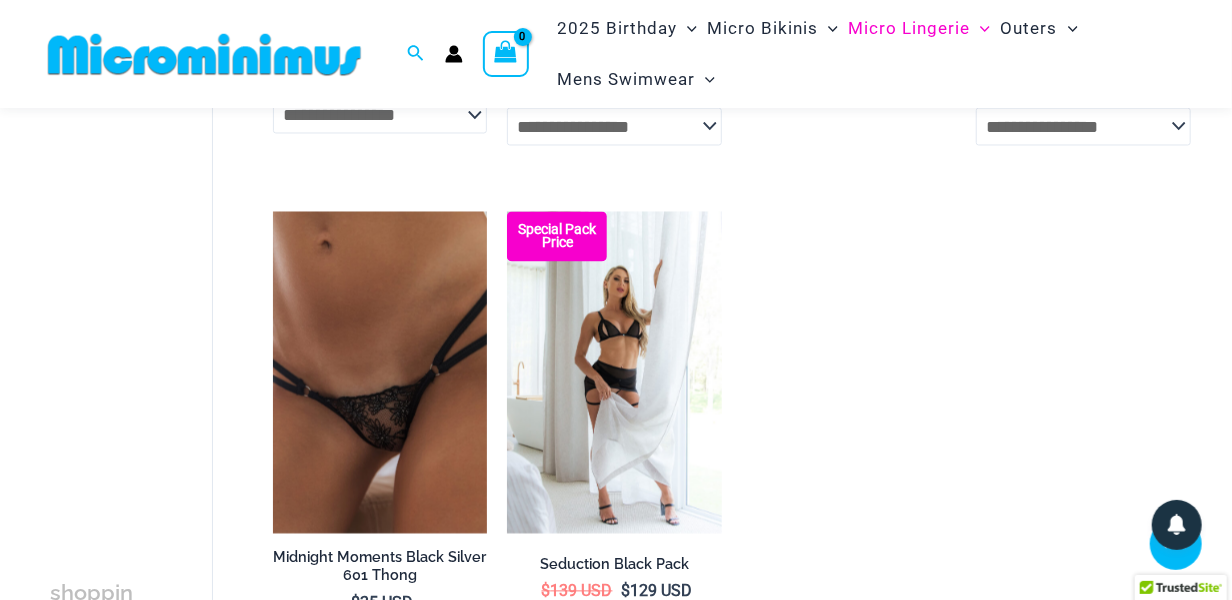 scroll, scrollTop: 1588, scrollLeft: 0, axis: vertical 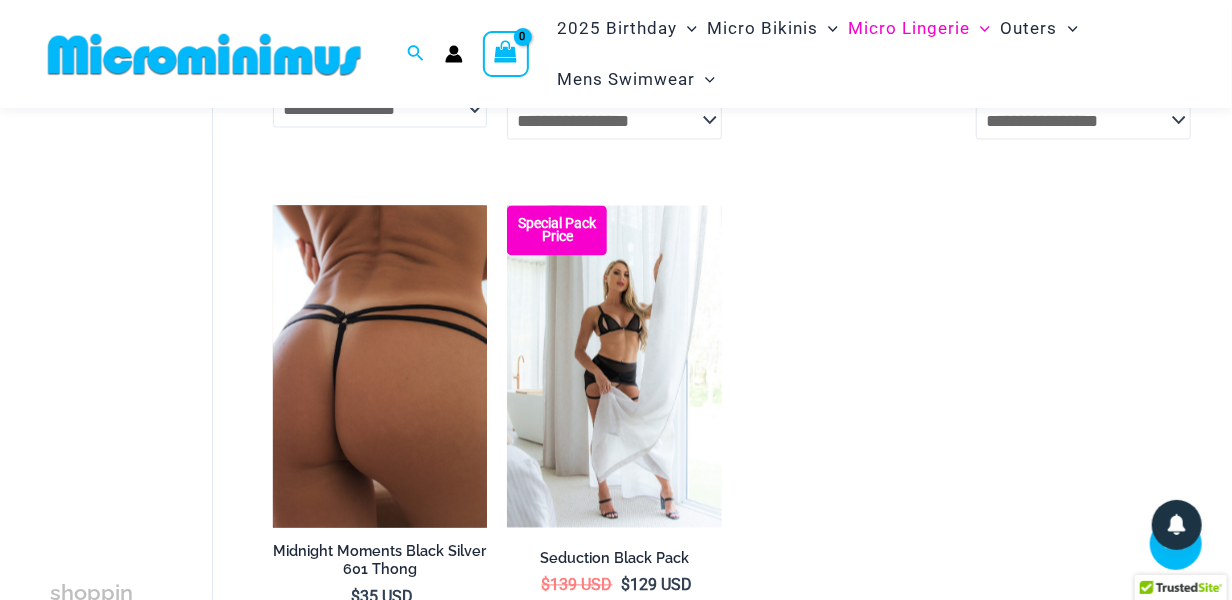 click at bounding box center [380, 367] 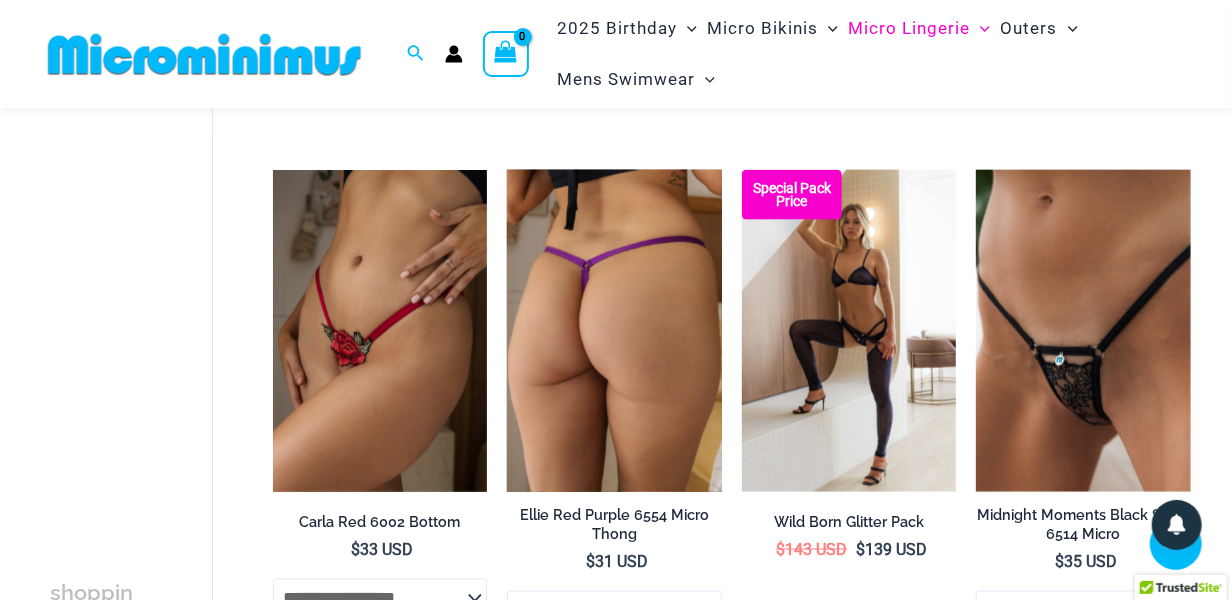 scroll, scrollTop: 1098, scrollLeft: 0, axis: vertical 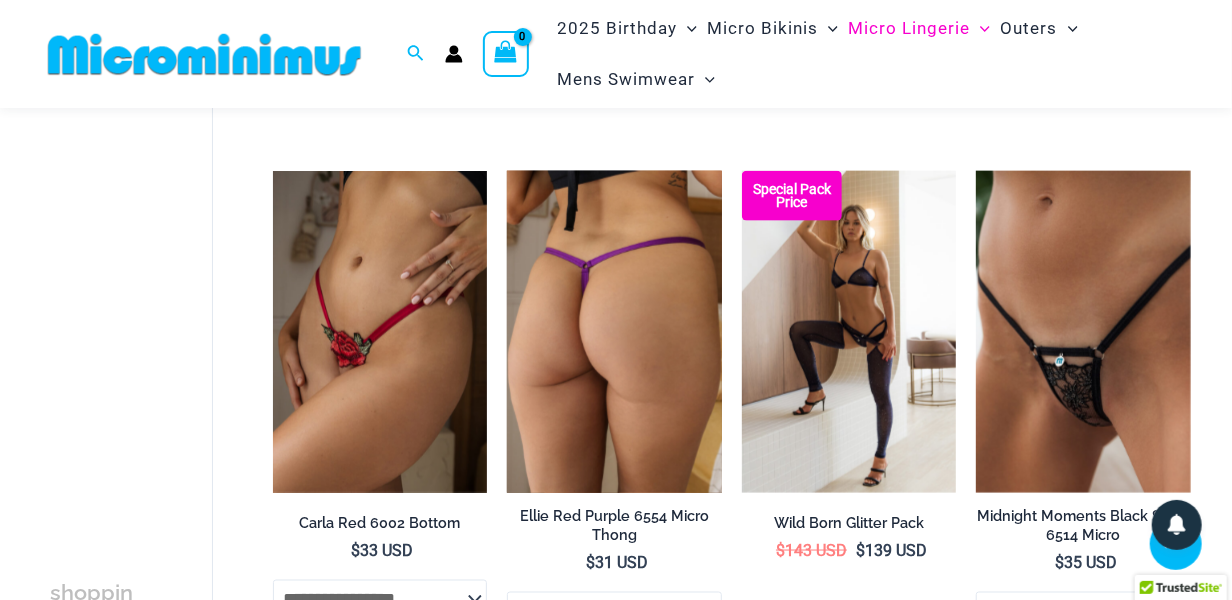 click at bounding box center [614, 332] 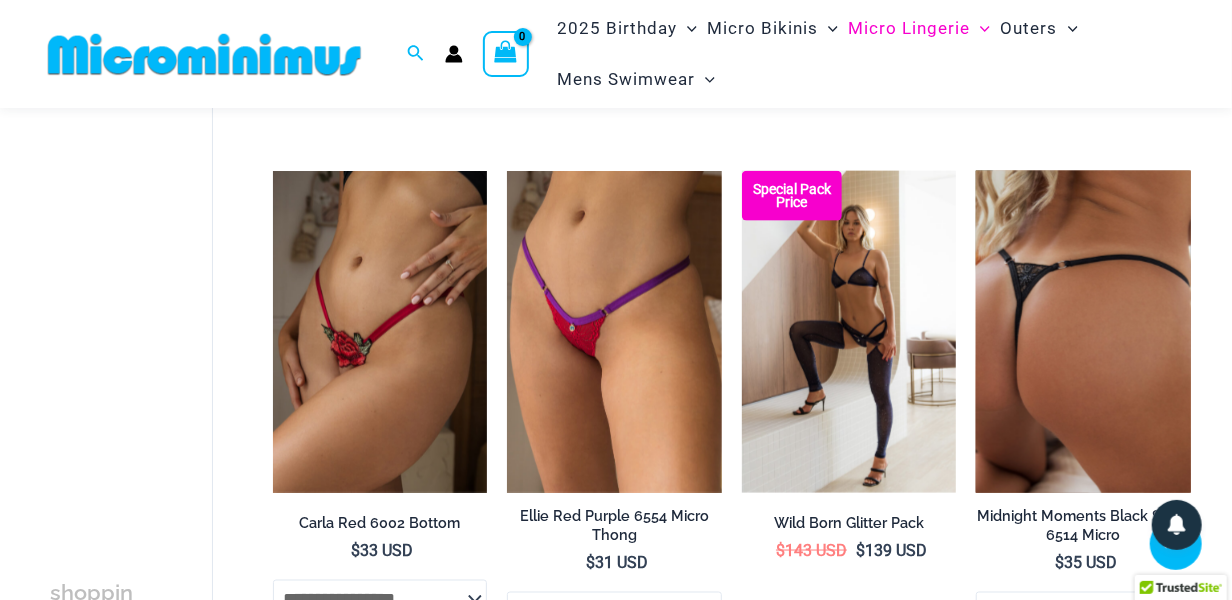 click at bounding box center (1083, 332) 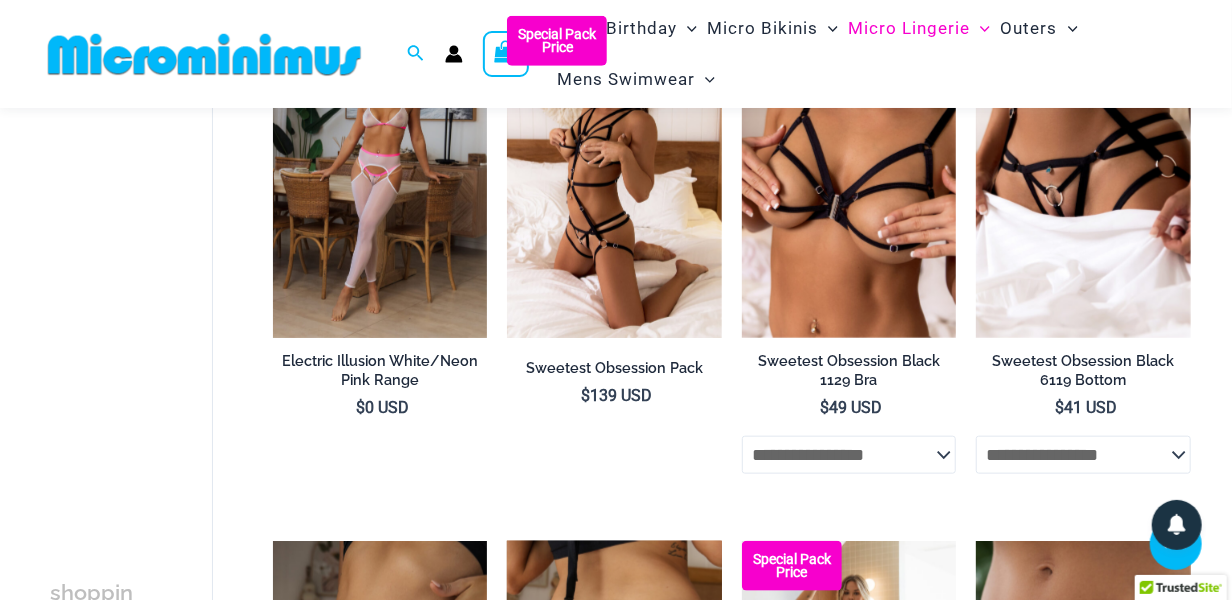 scroll, scrollTop: 607, scrollLeft: 0, axis: vertical 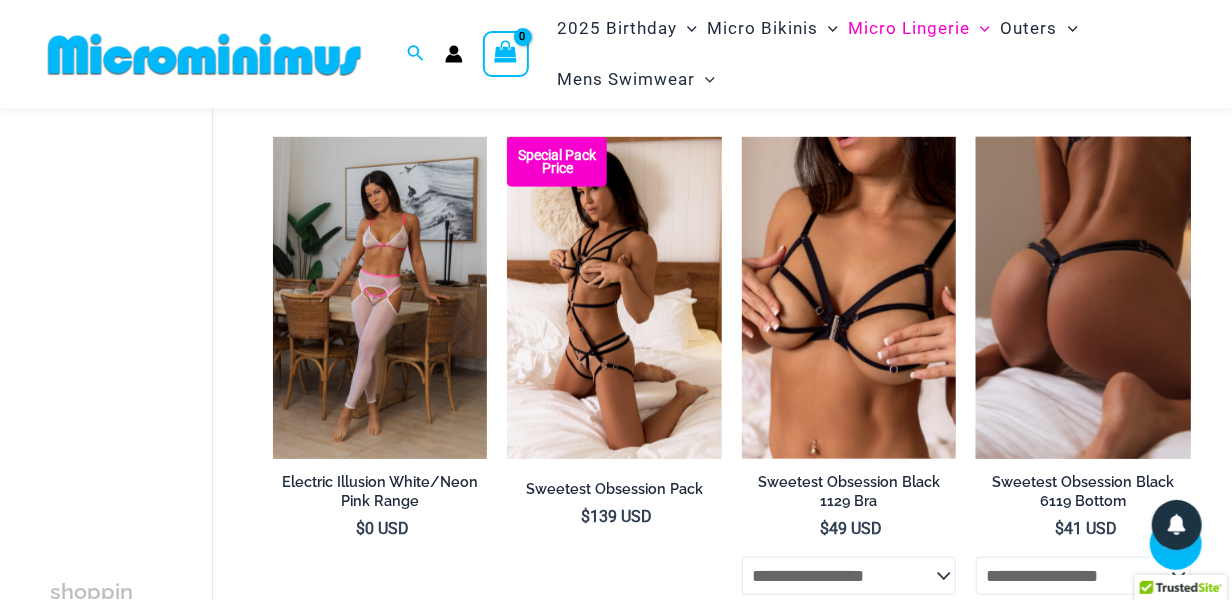 click at bounding box center (1083, 298) 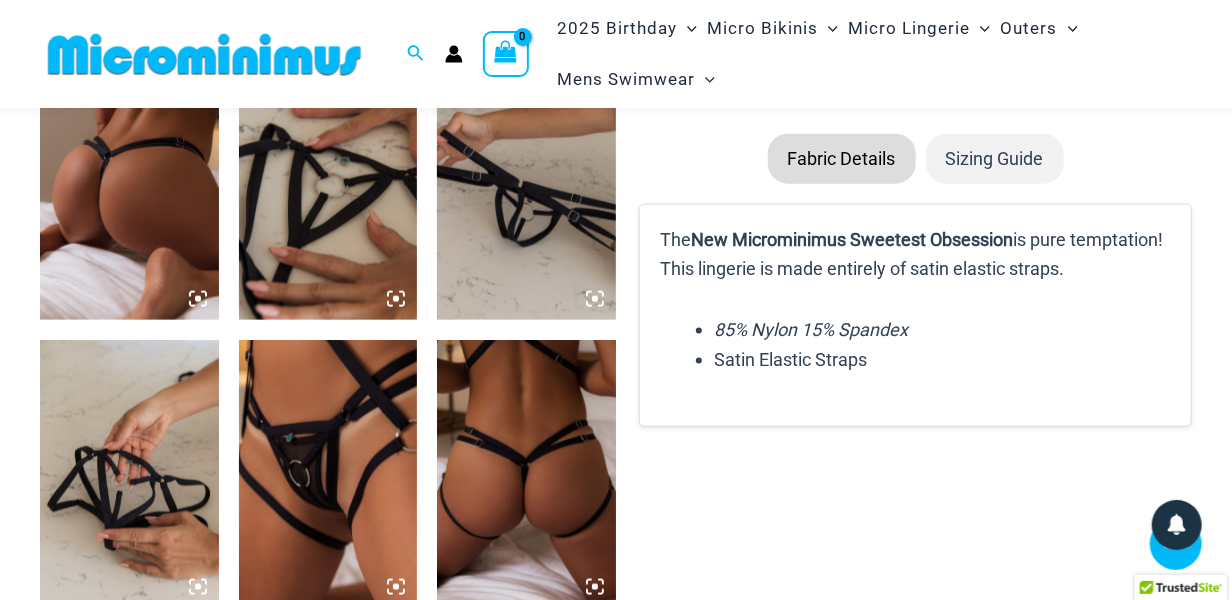 scroll, scrollTop: 1043, scrollLeft: 0, axis: vertical 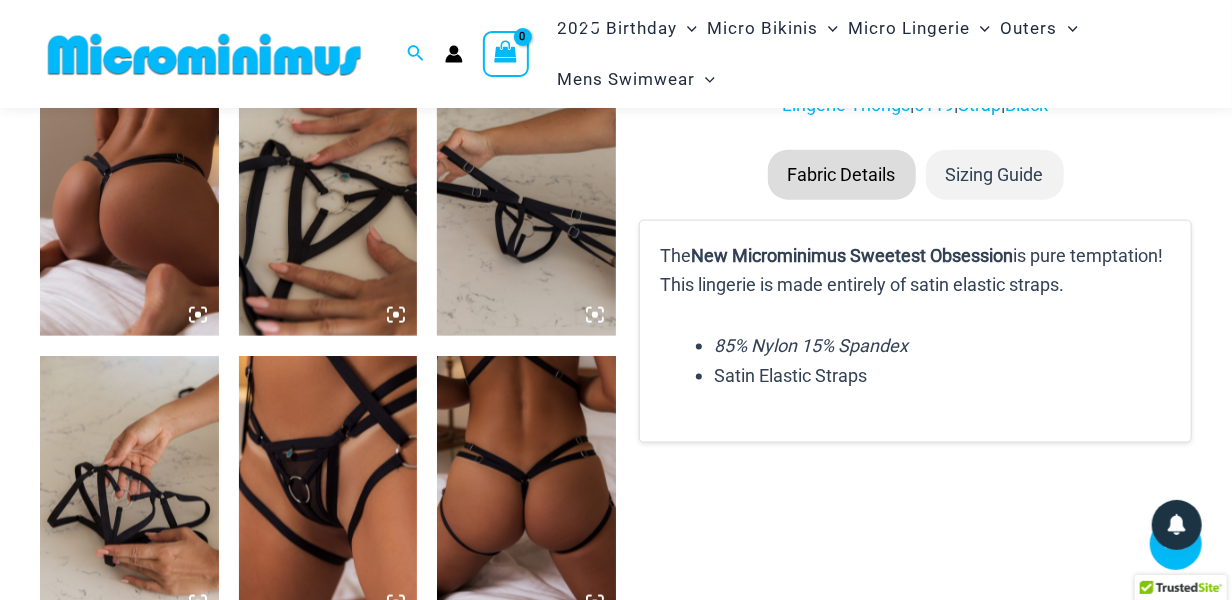 click 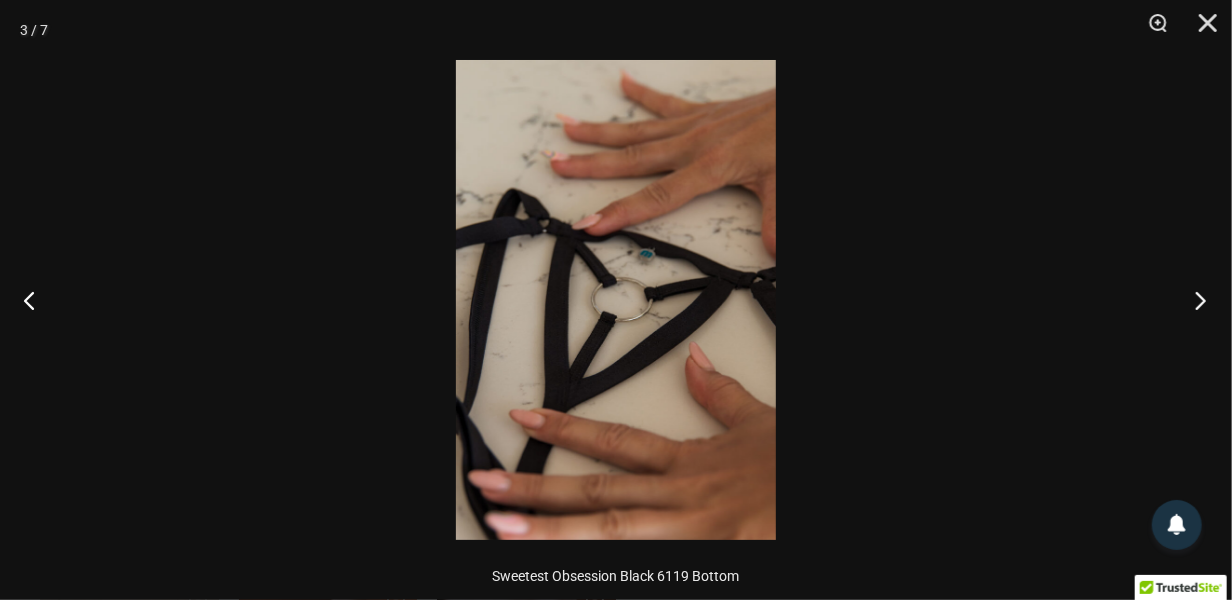 click at bounding box center [1194, 300] 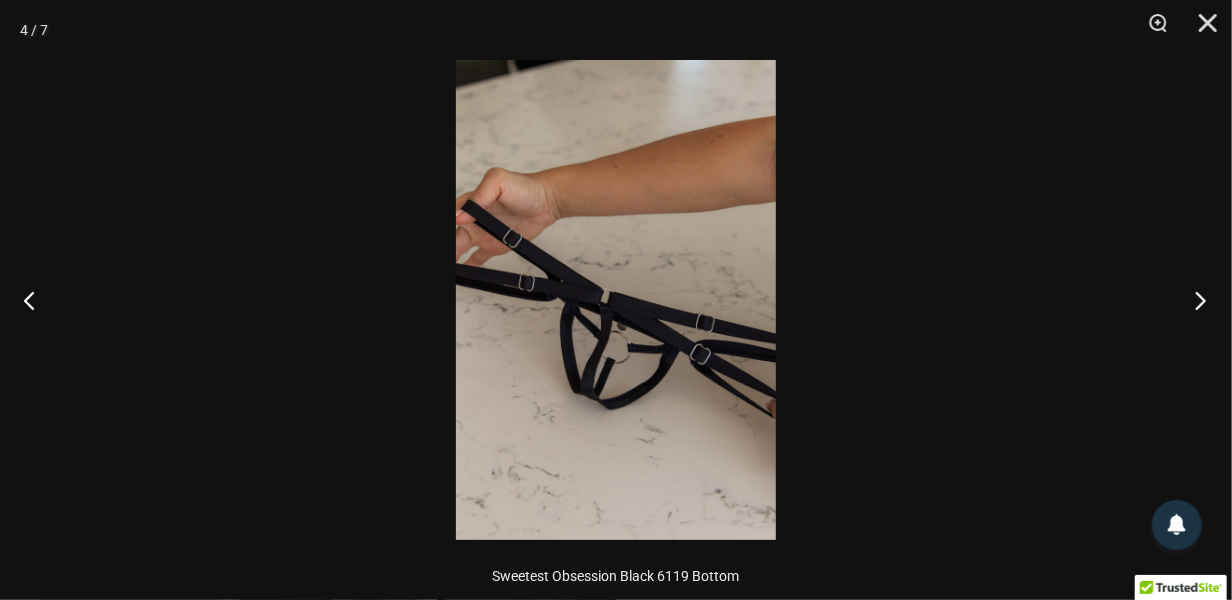 click at bounding box center (1194, 300) 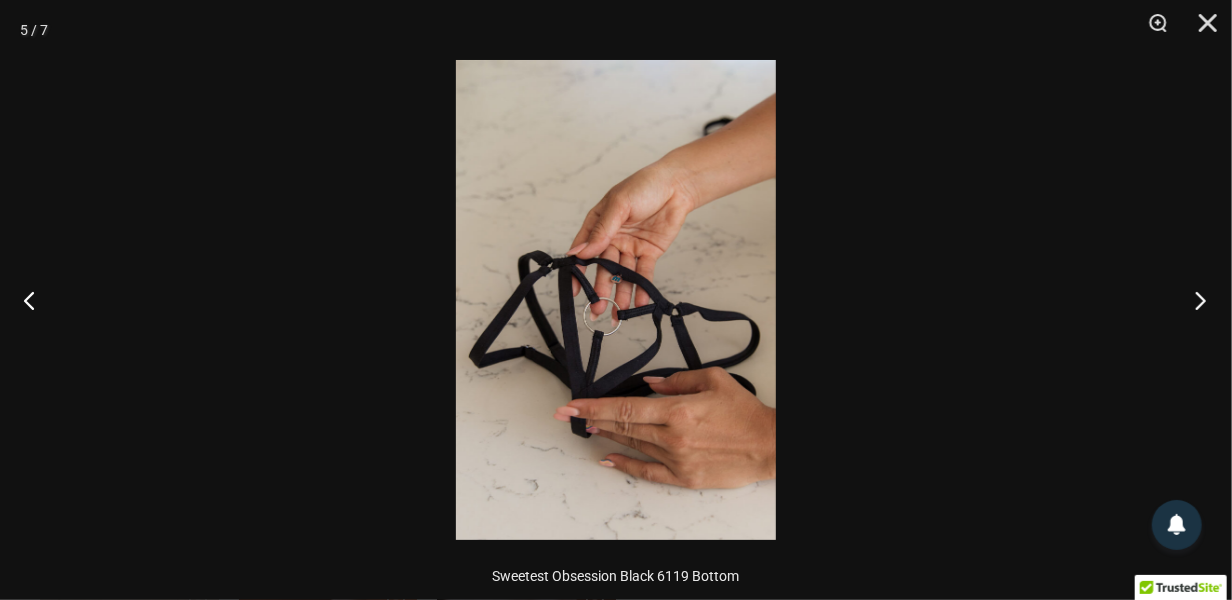 click at bounding box center (1194, 300) 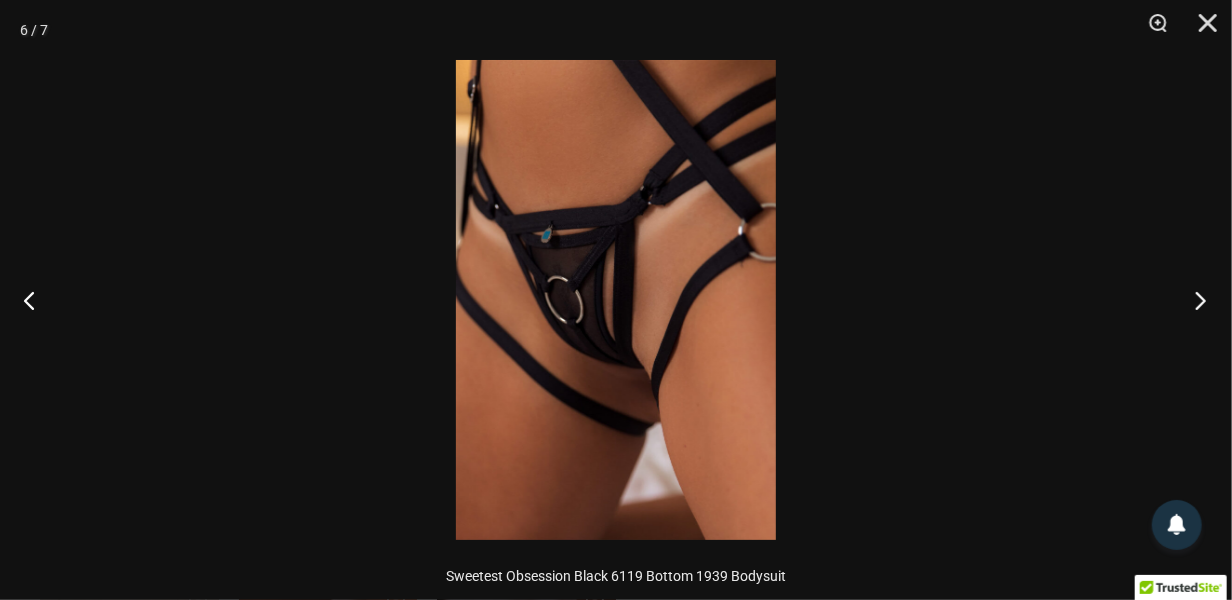 click at bounding box center (1194, 300) 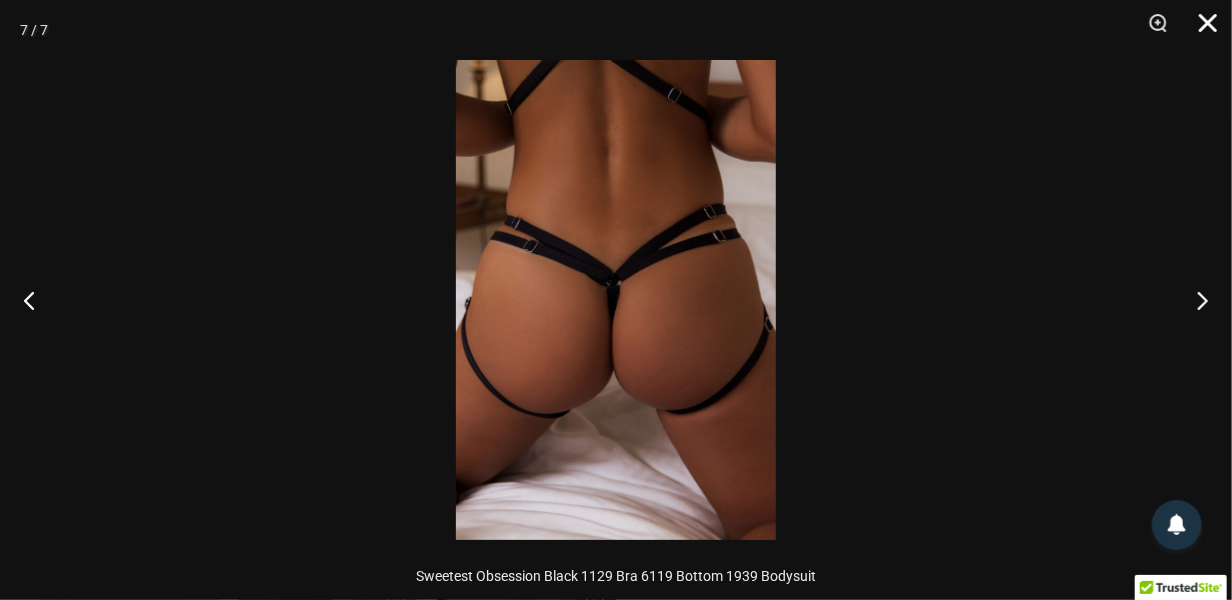 click at bounding box center [1201, 30] 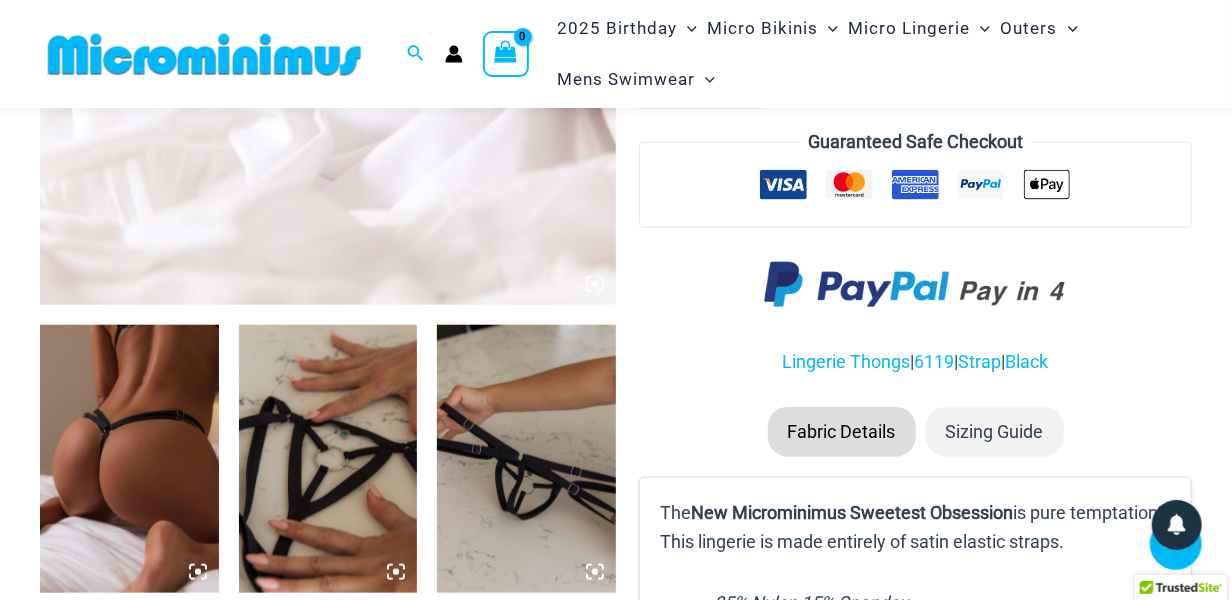 scroll, scrollTop: 782, scrollLeft: 0, axis: vertical 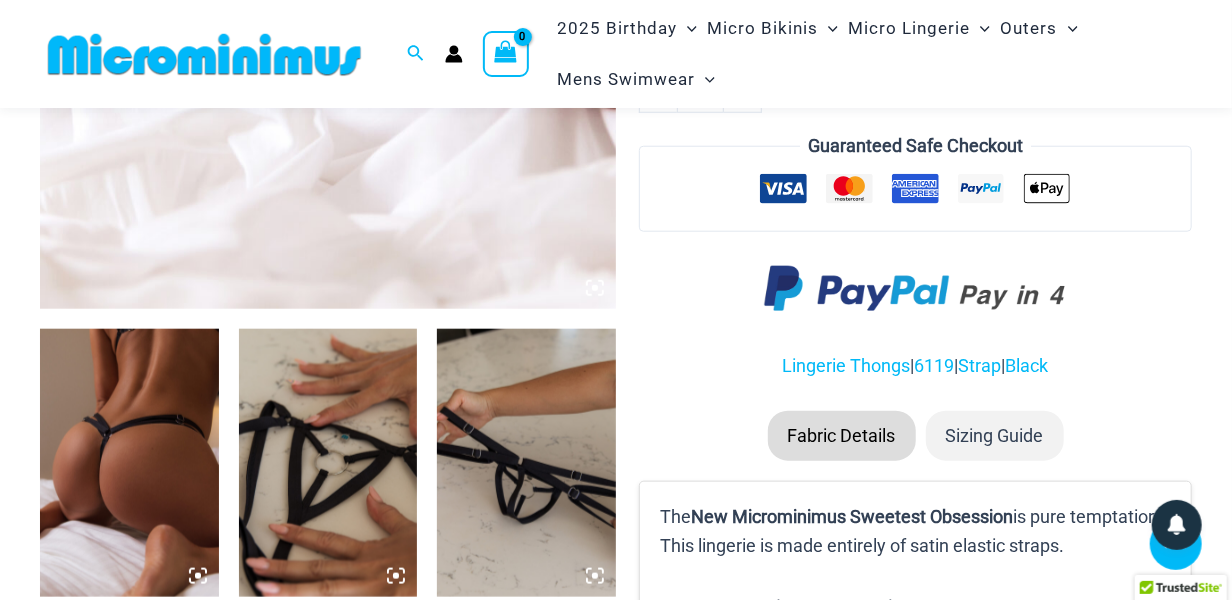 click on "Sizing Guide" 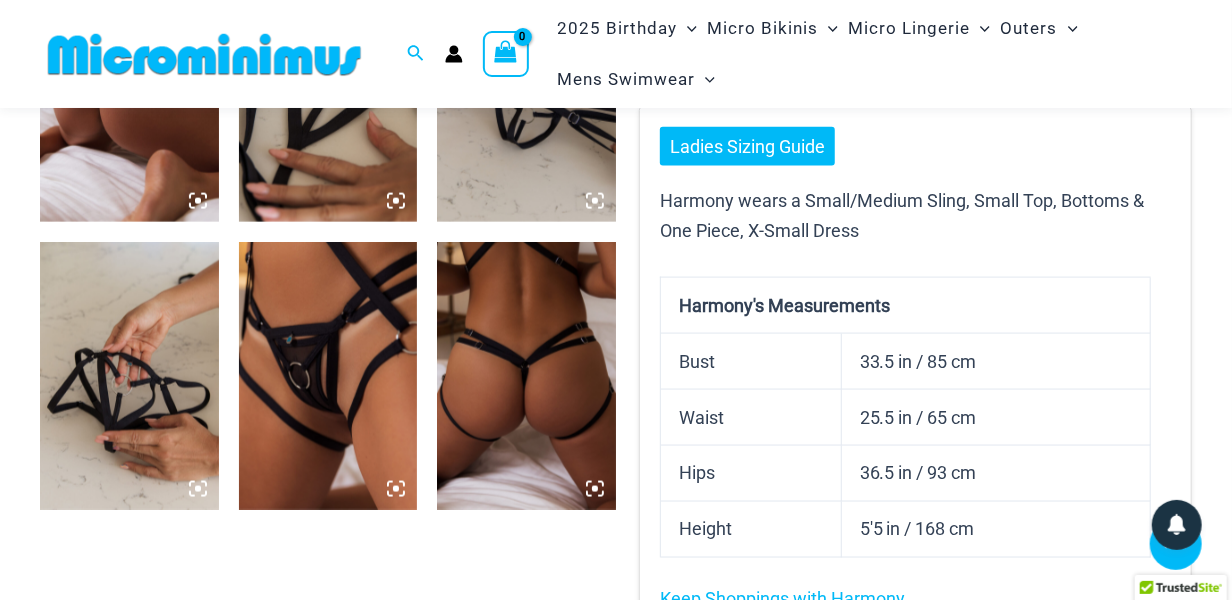 scroll, scrollTop: 1141, scrollLeft: 0, axis: vertical 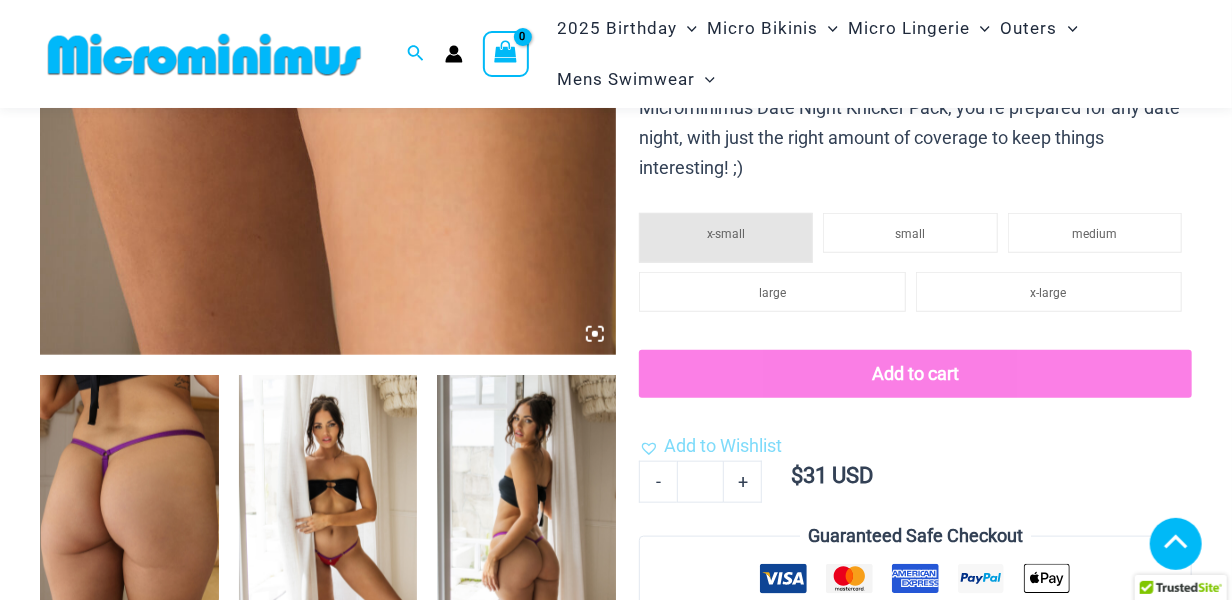 click at bounding box center (328, 509) 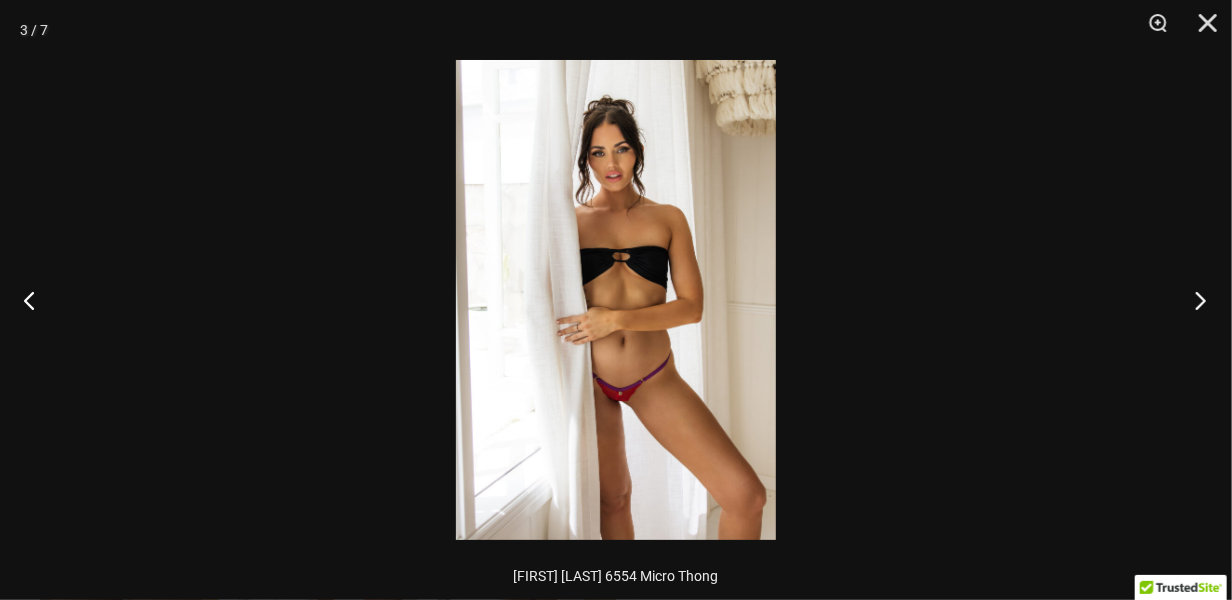 click at bounding box center (1194, 300) 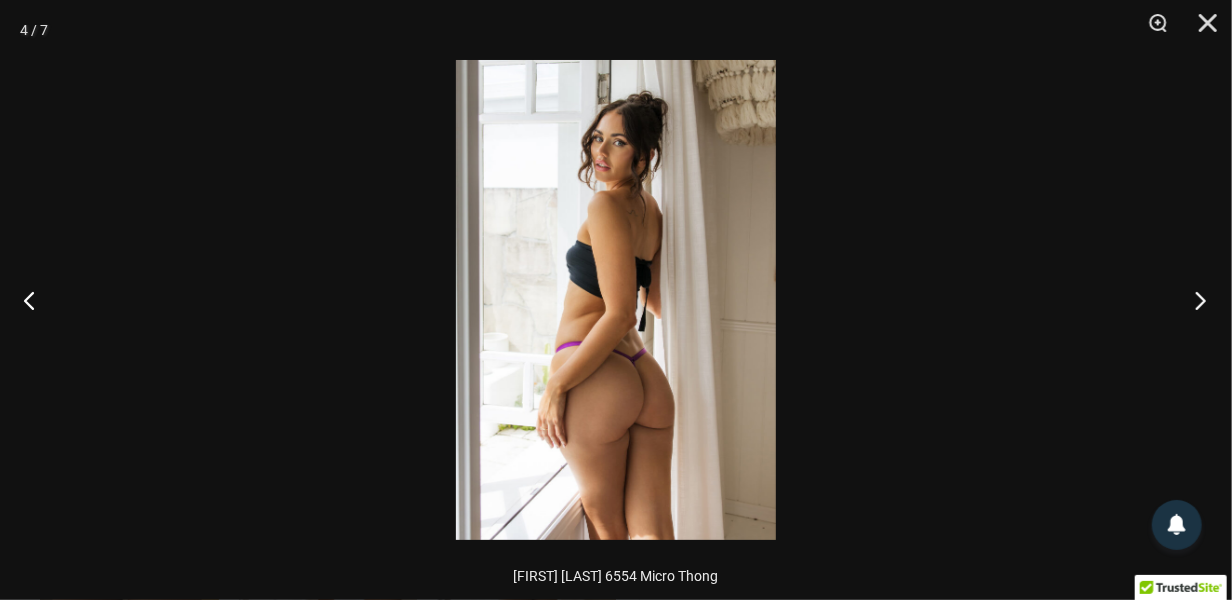 click at bounding box center [1194, 300] 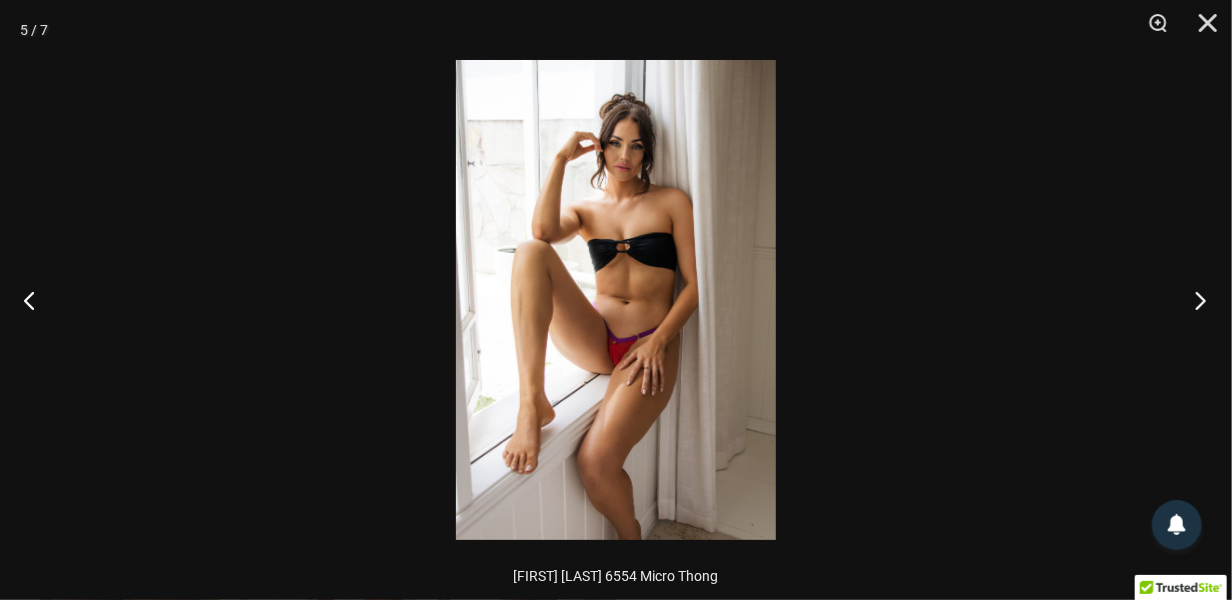 click at bounding box center (1194, 300) 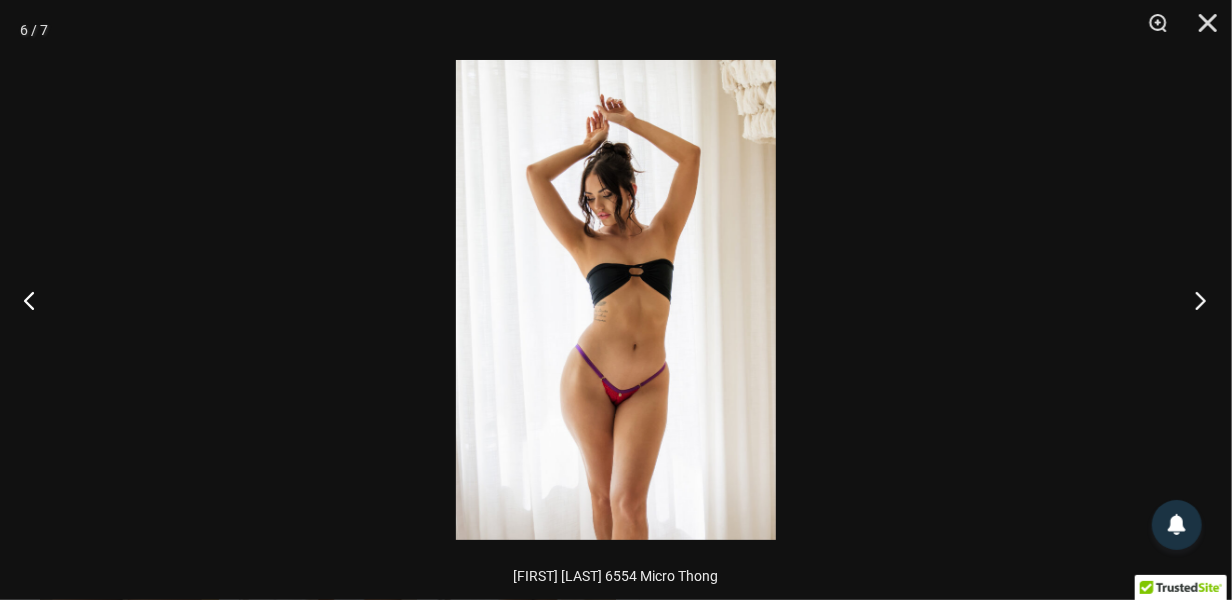 click at bounding box center (1194, 300) 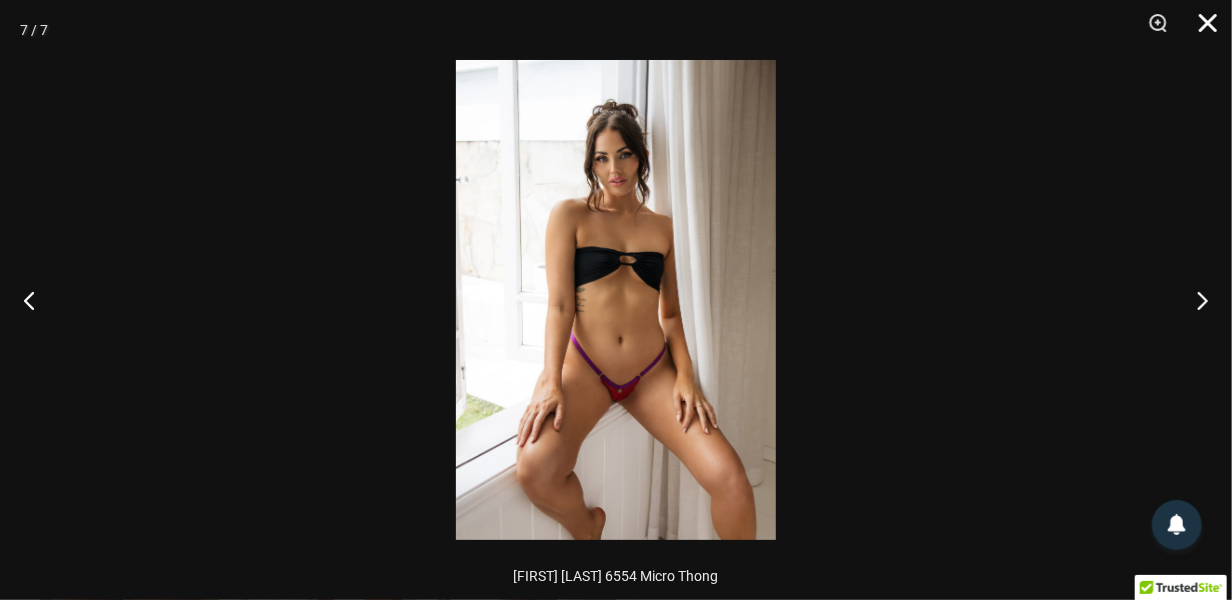 click at bounding box center [1201, 30] 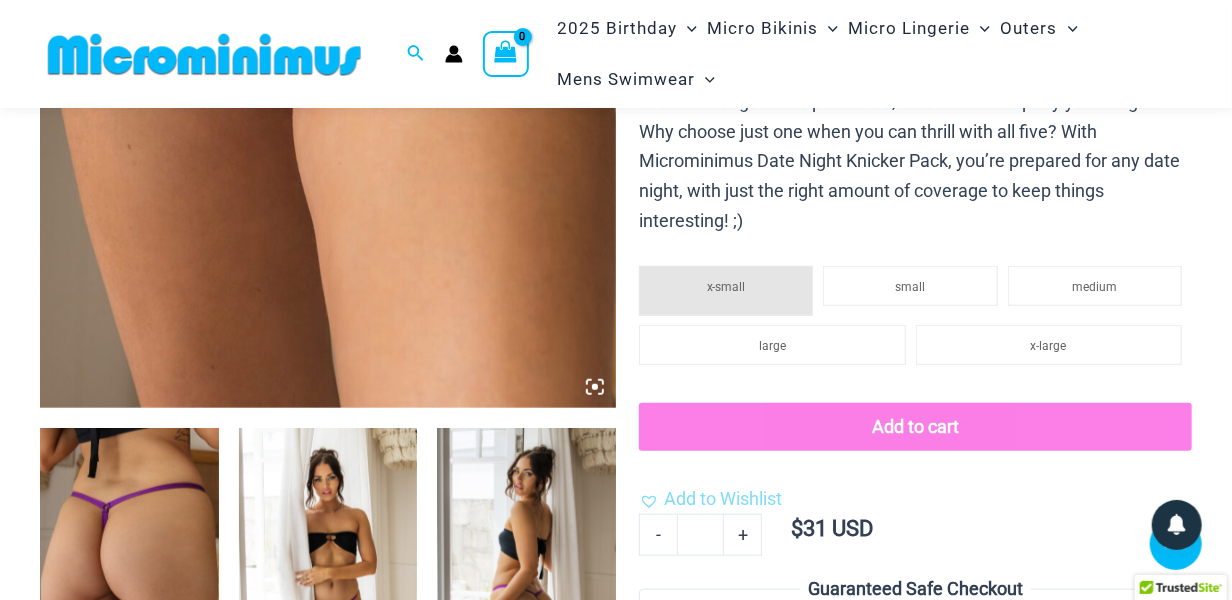 scroll, scrollTop: 670, scrollLeft: 0, axis: vertical 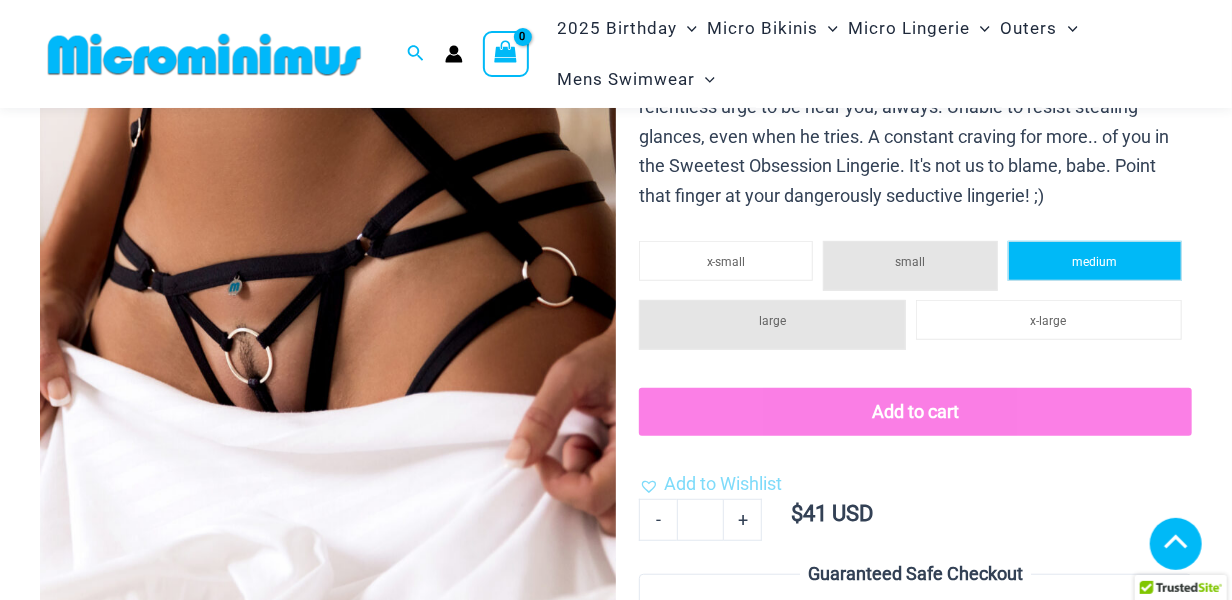click on "medium" 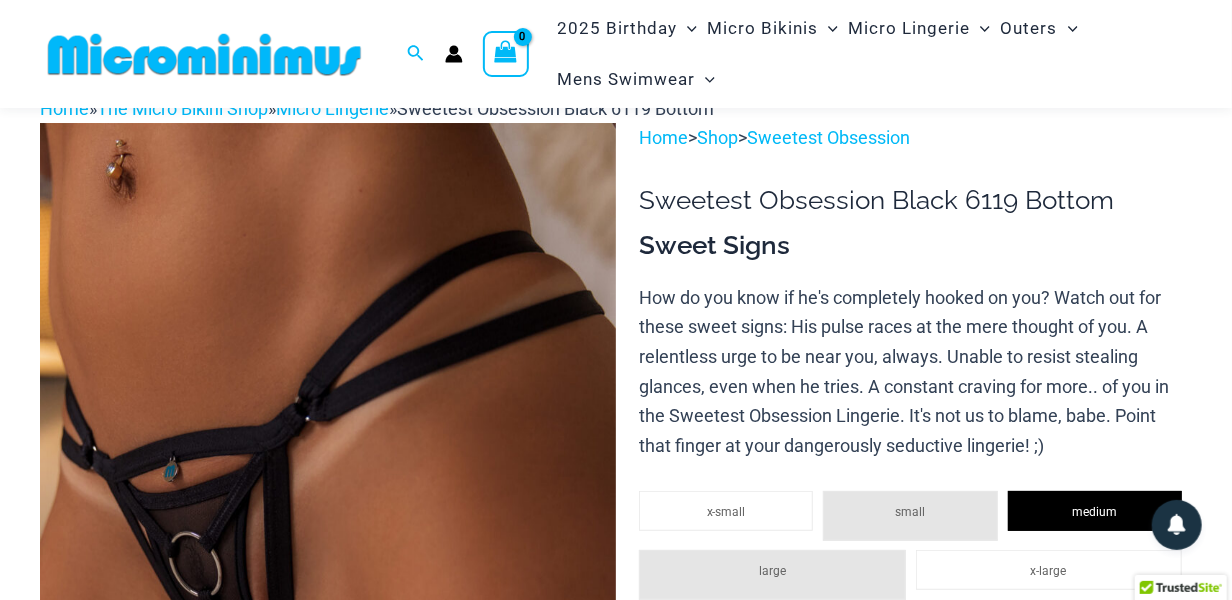 scroll, scrollTop: 0, scrollLeft: 0, axis: both 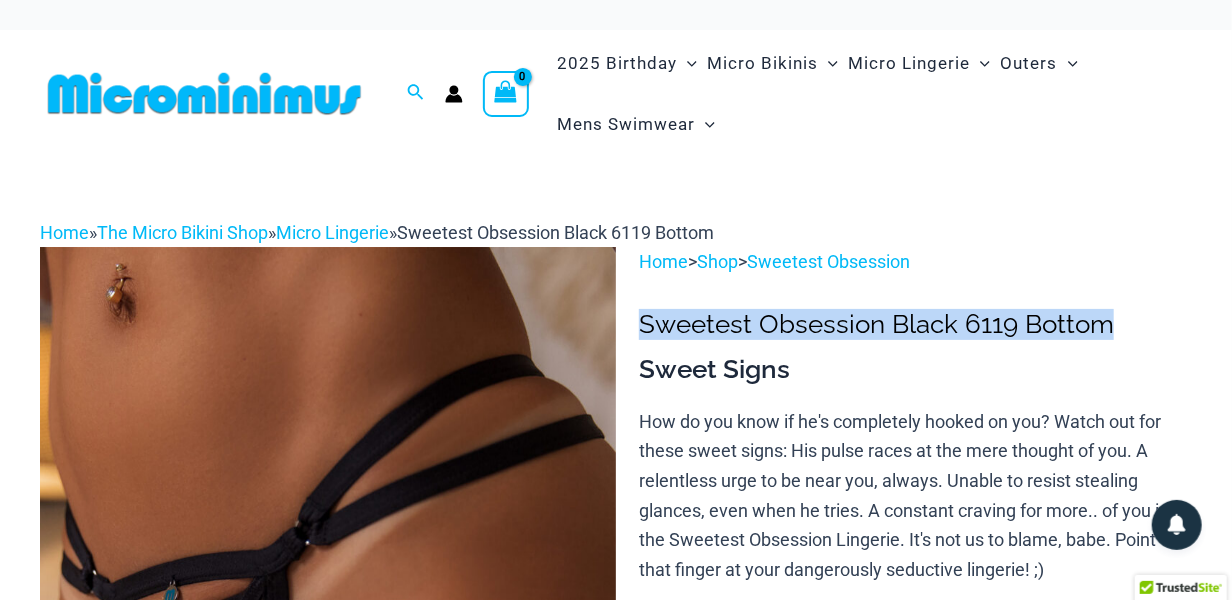 drag, startPoint x: 643, startPoint y: 323, endPoint x: 1114, endPoint y: 318, distance: 471.02655 